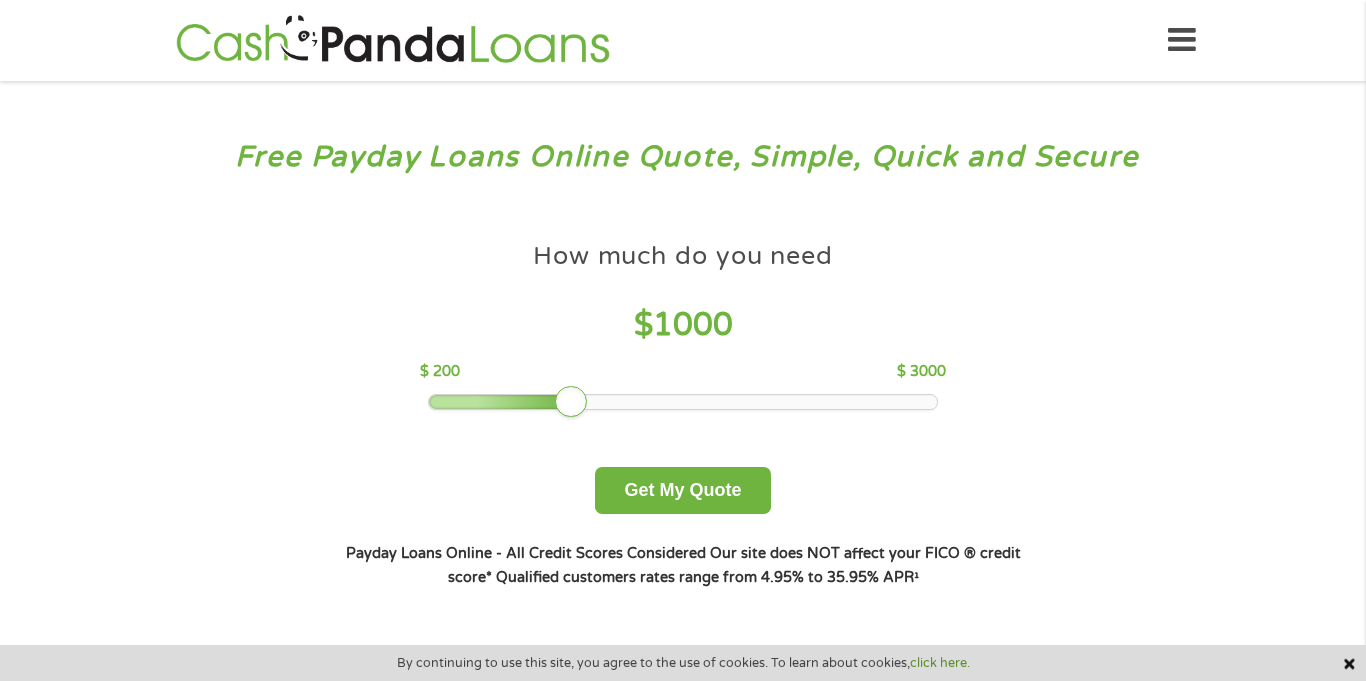 scroll, scrollTop: 0, scrollLeft: 0, axis: both 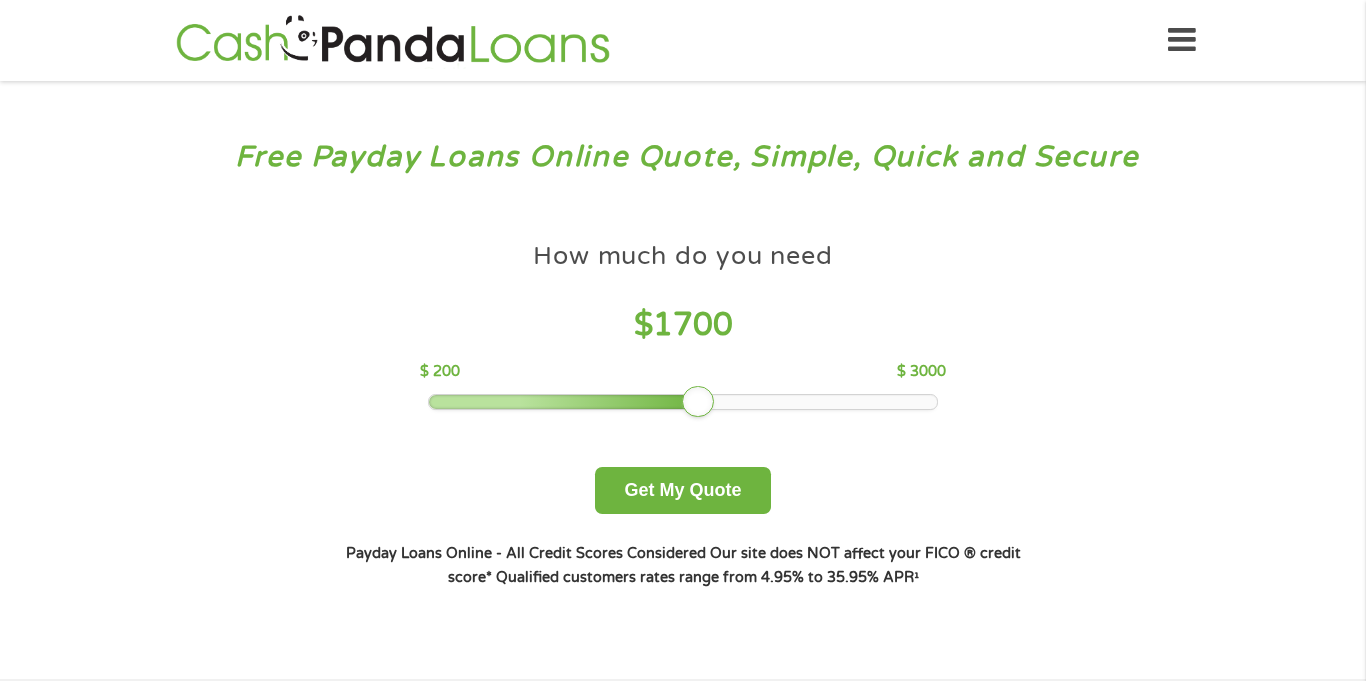 click at bounding box center (683, 402) 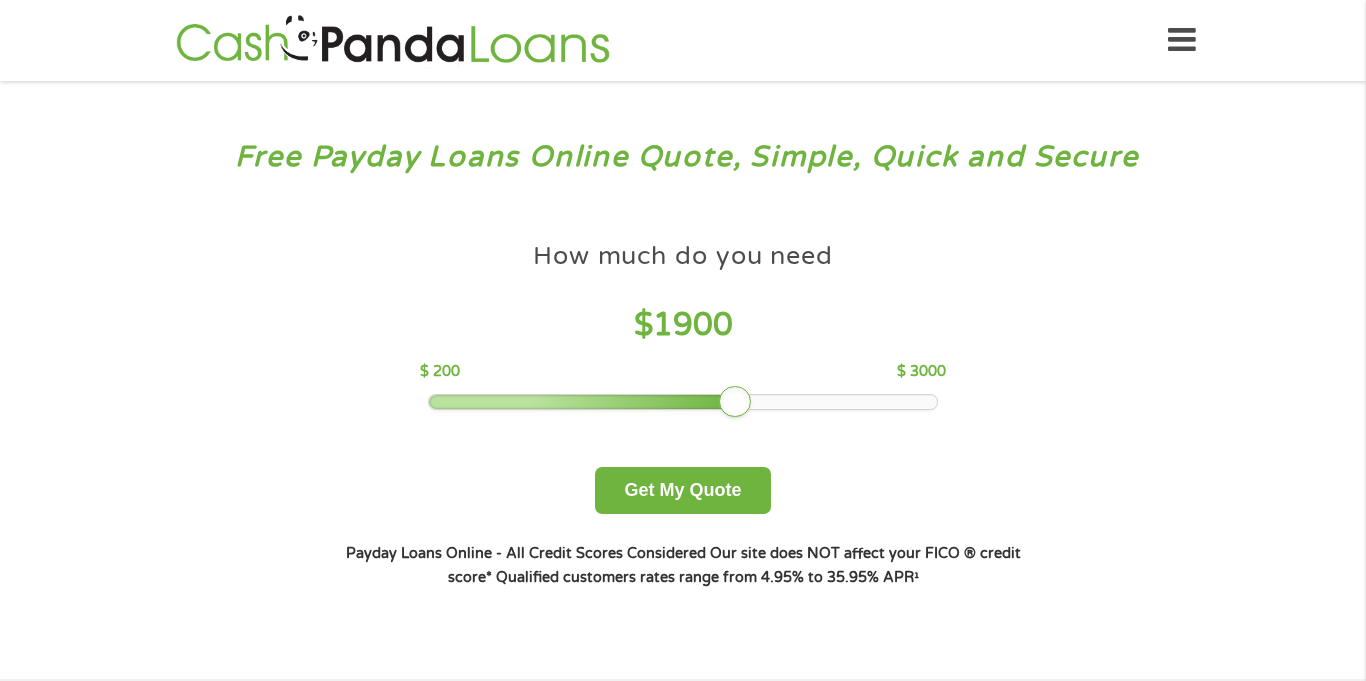 click at bounding box center (683, 402) 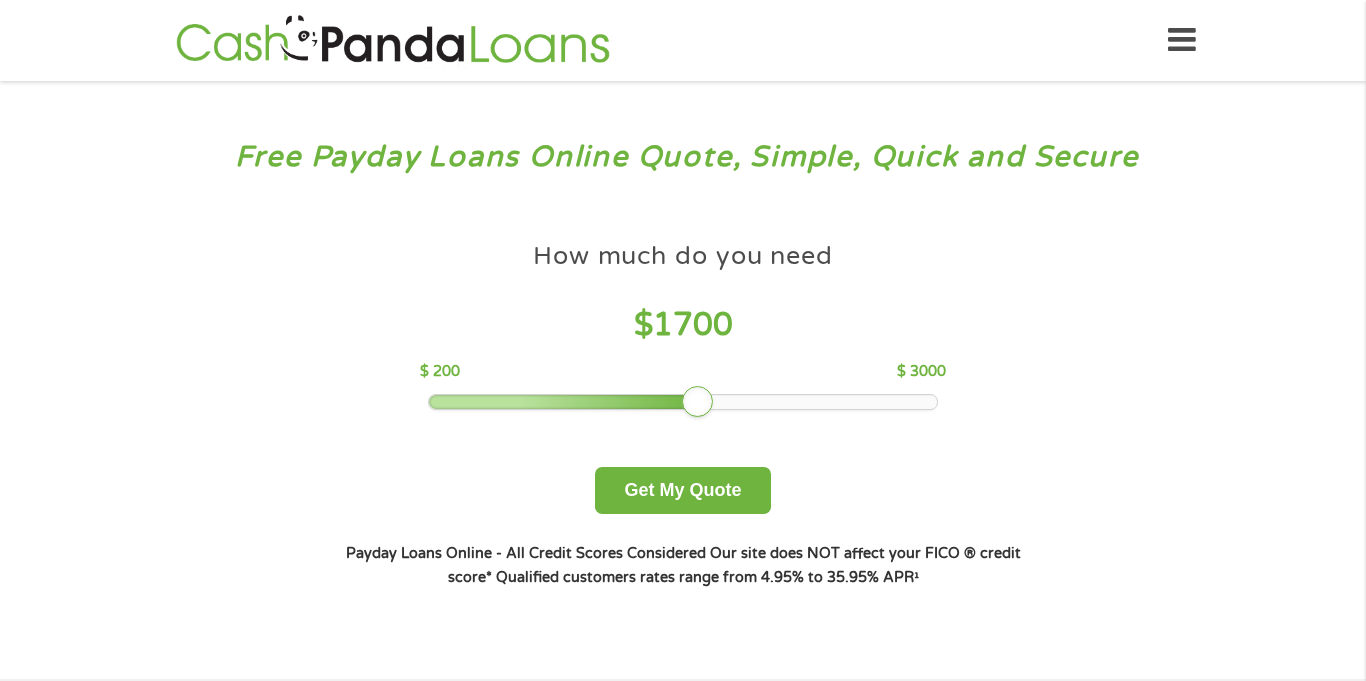click at bounding box center [565, 402] 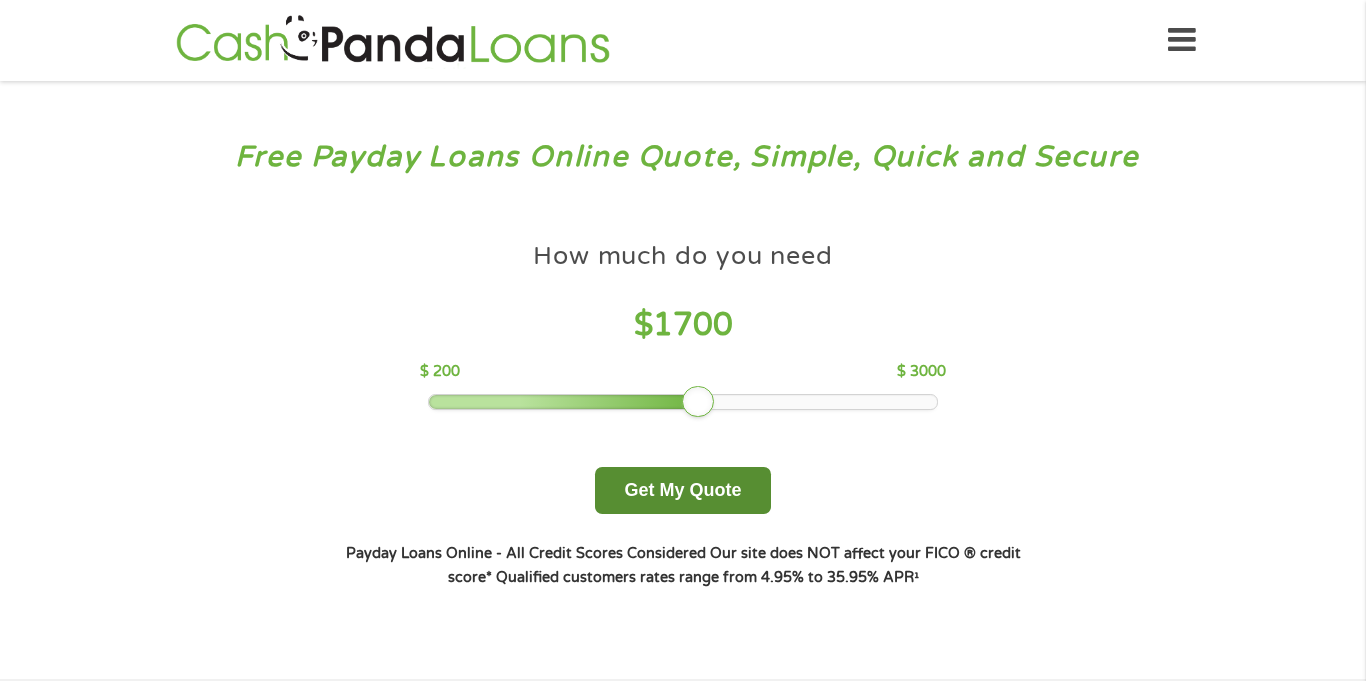 click on "Get My Quote" at bounding box center (682, 490) 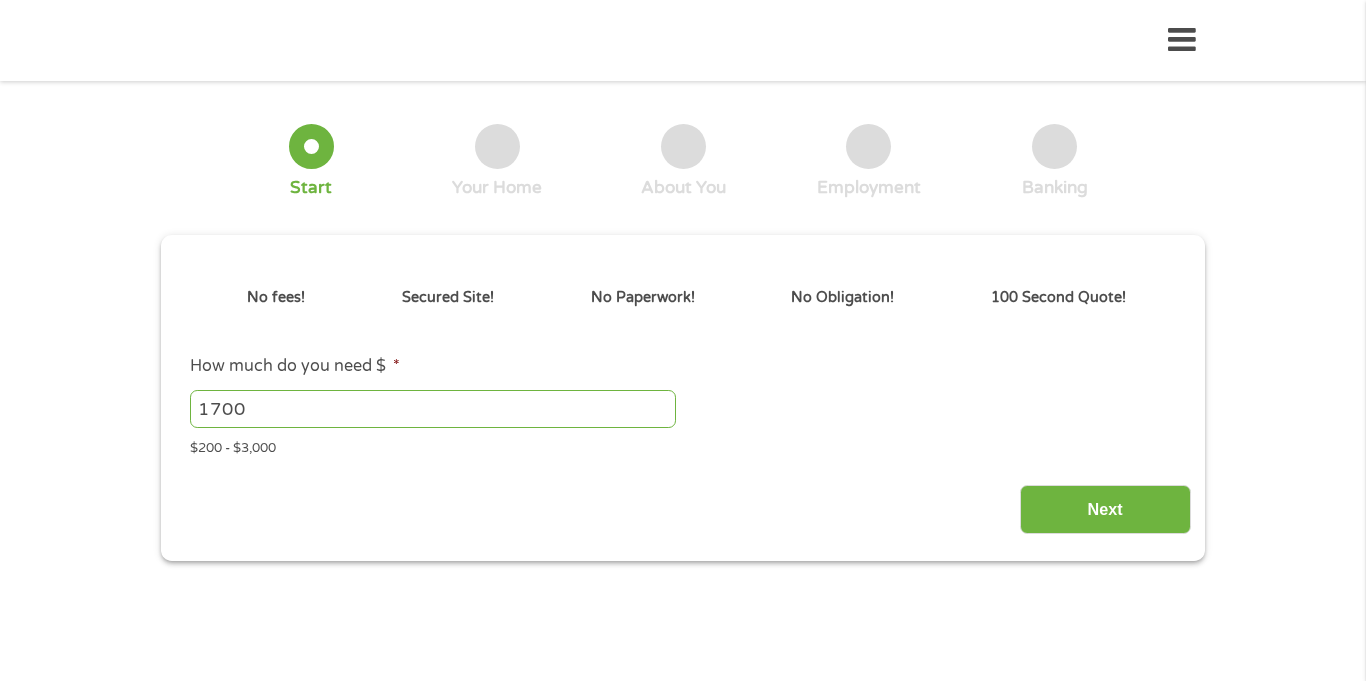 scroll, scrollTop: 0, scrollLeft: 0, axis: both 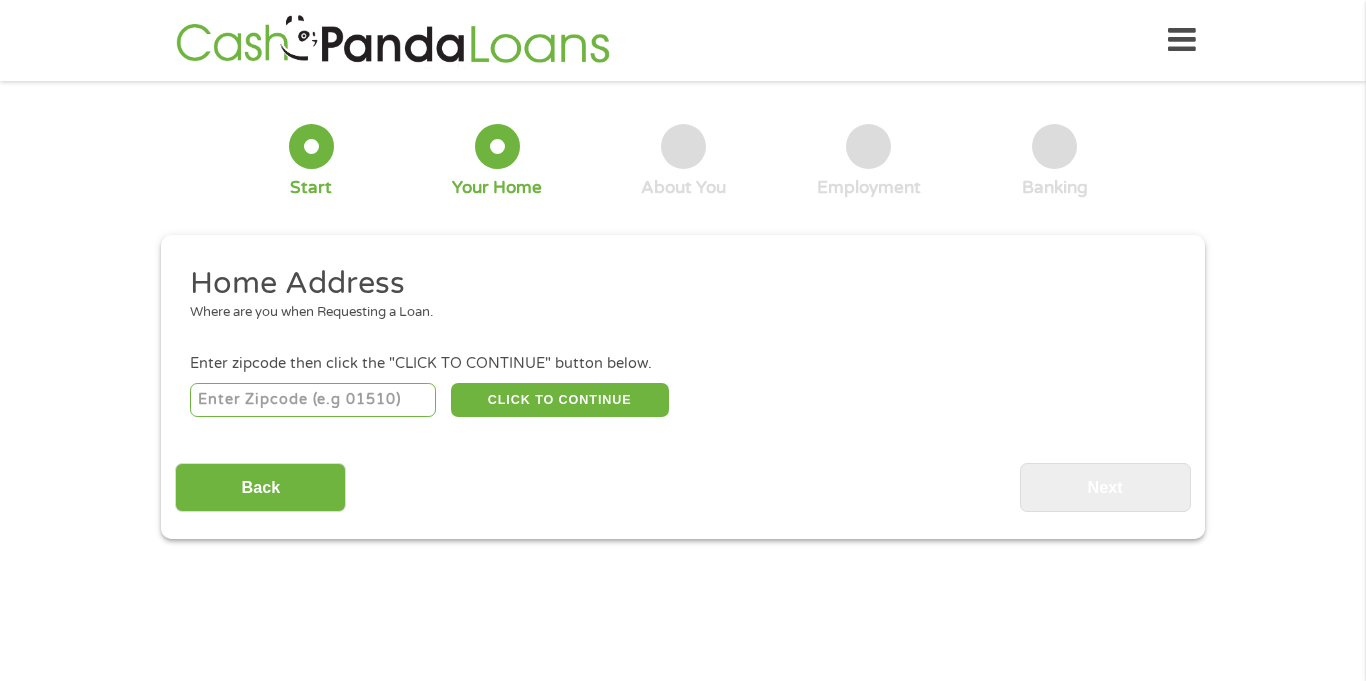 click at bounding box center [313, 400] 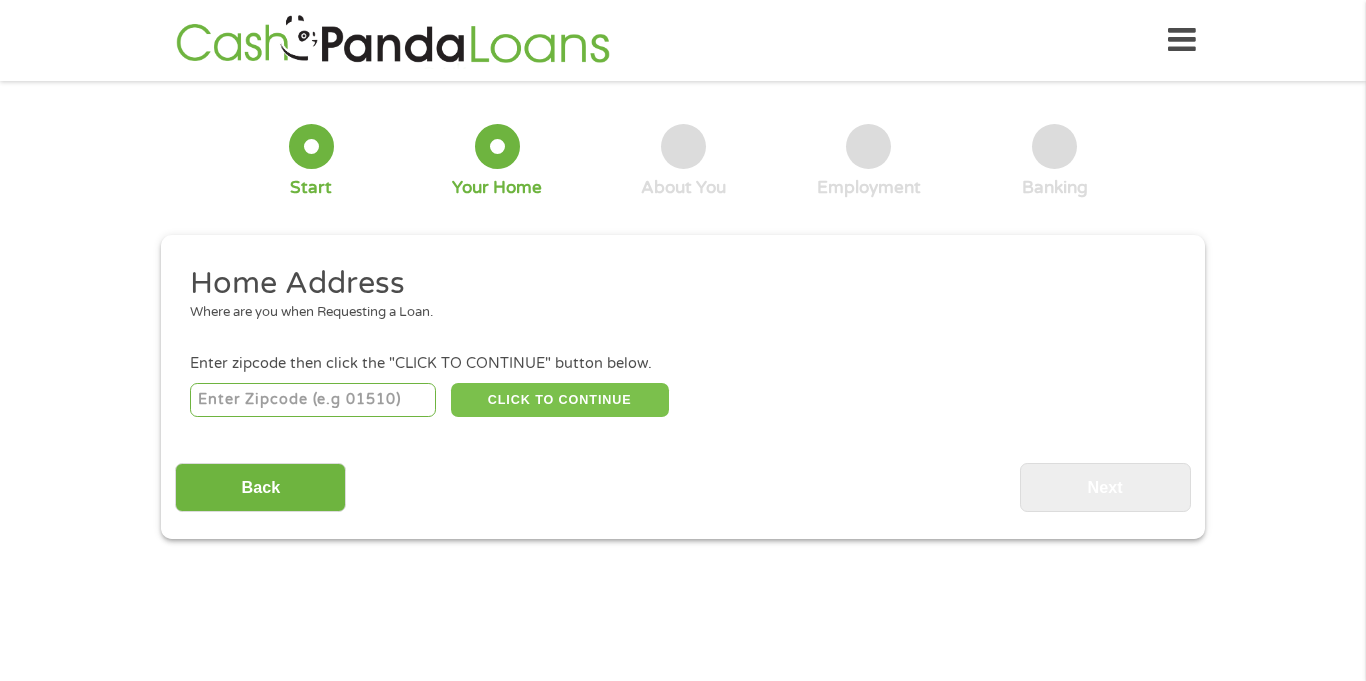 type on "[POSTAL_CODE]" 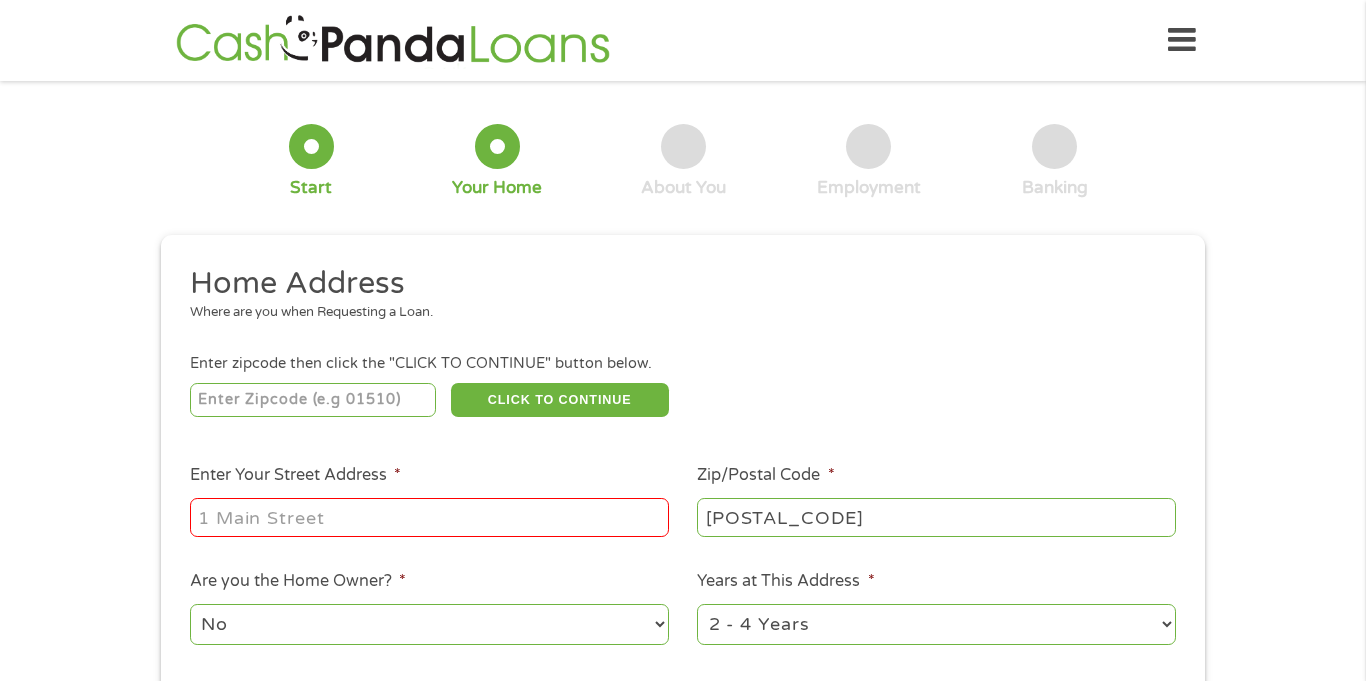 click on "Enter Your Street Address *" at bounding box center (429, 517) 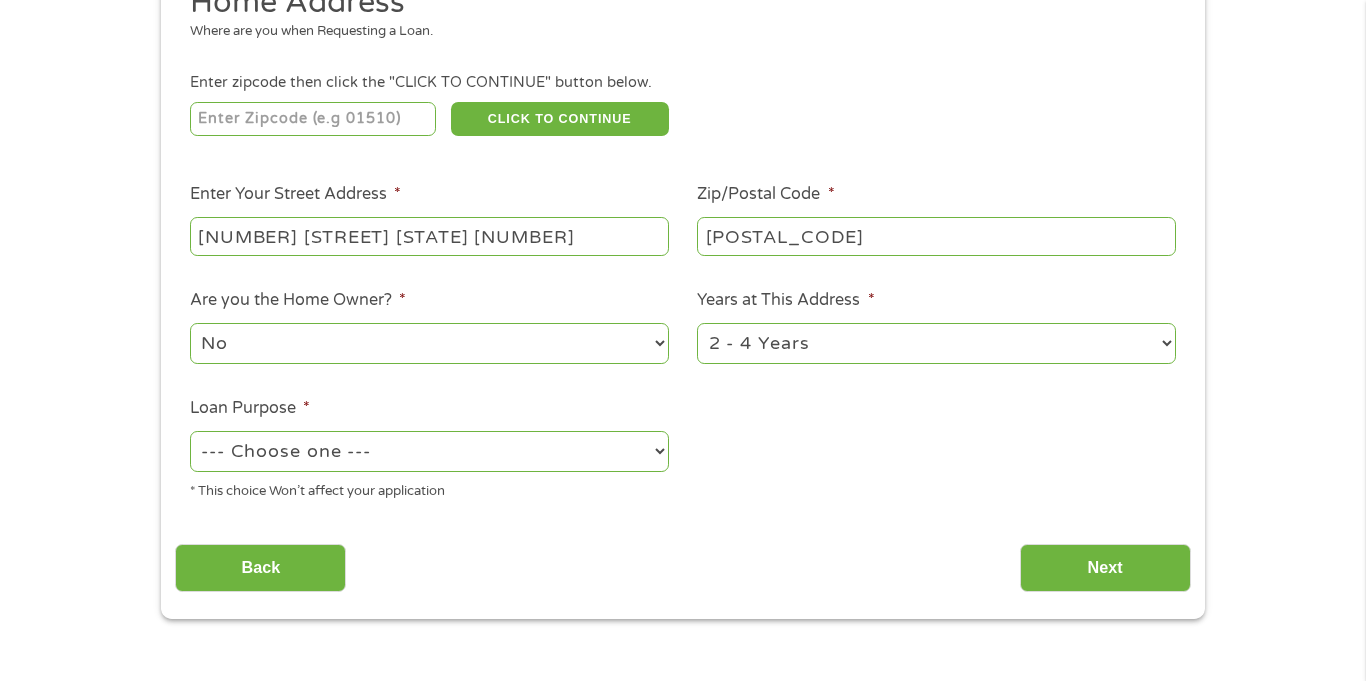 scroll, scrollTop: 283, scrollLeft: 0, axis: vertical 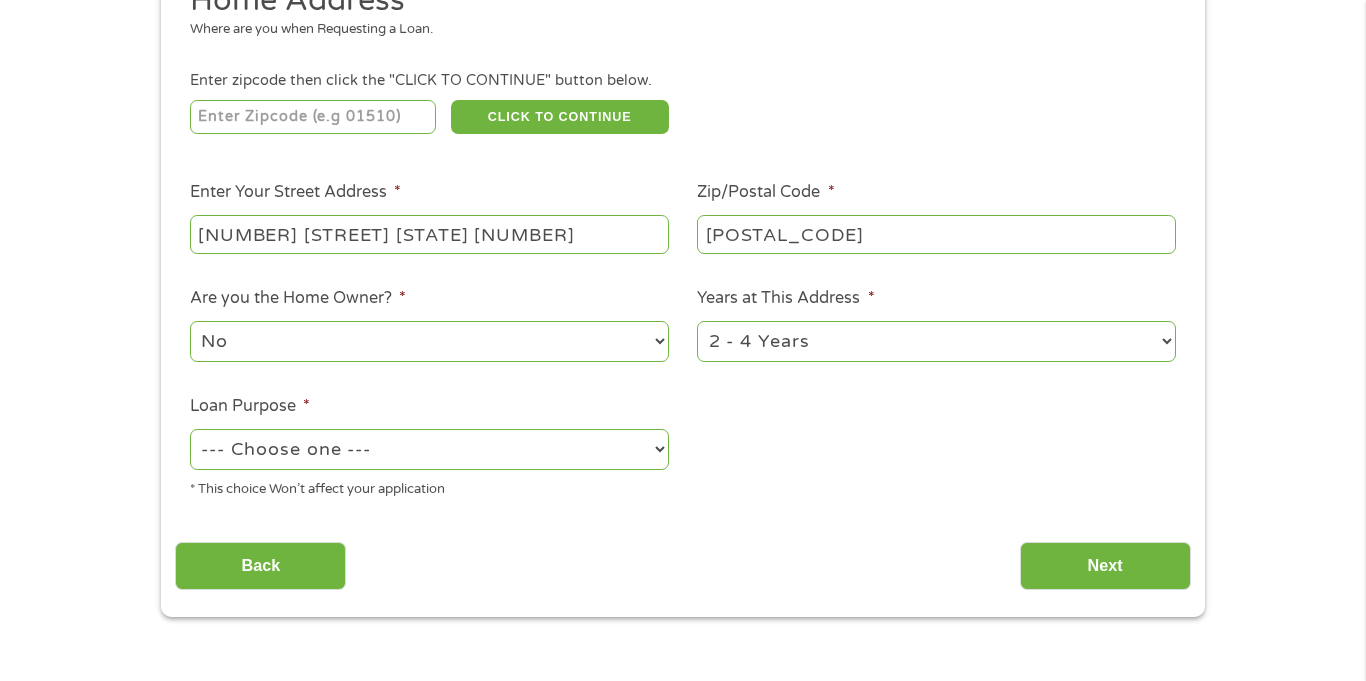 type on "[NUMBER] [STREET] [STATE] [NUMBER]" 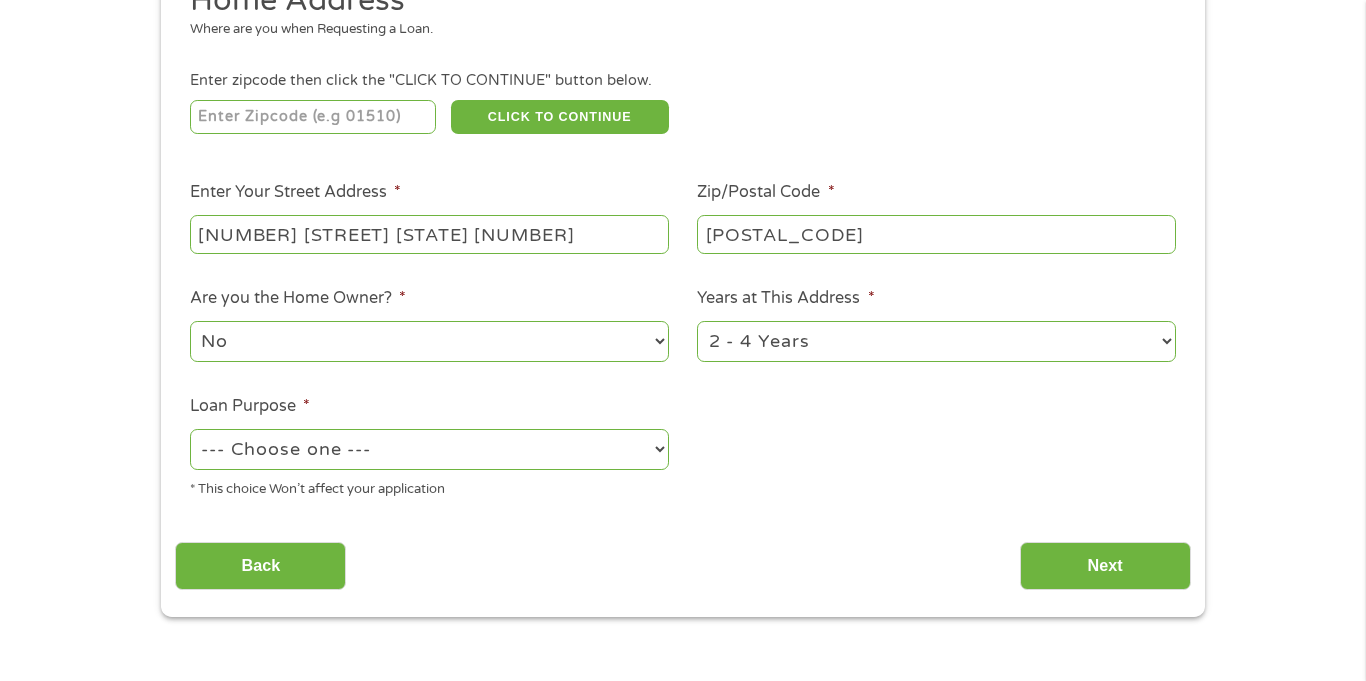 click on "--- Choose one --- Pay Bills Debt Consolidation Home Improvement Major Purchase Car Loan Short Term Cash Medical Expenses Other" at bounding box center (429, 449) 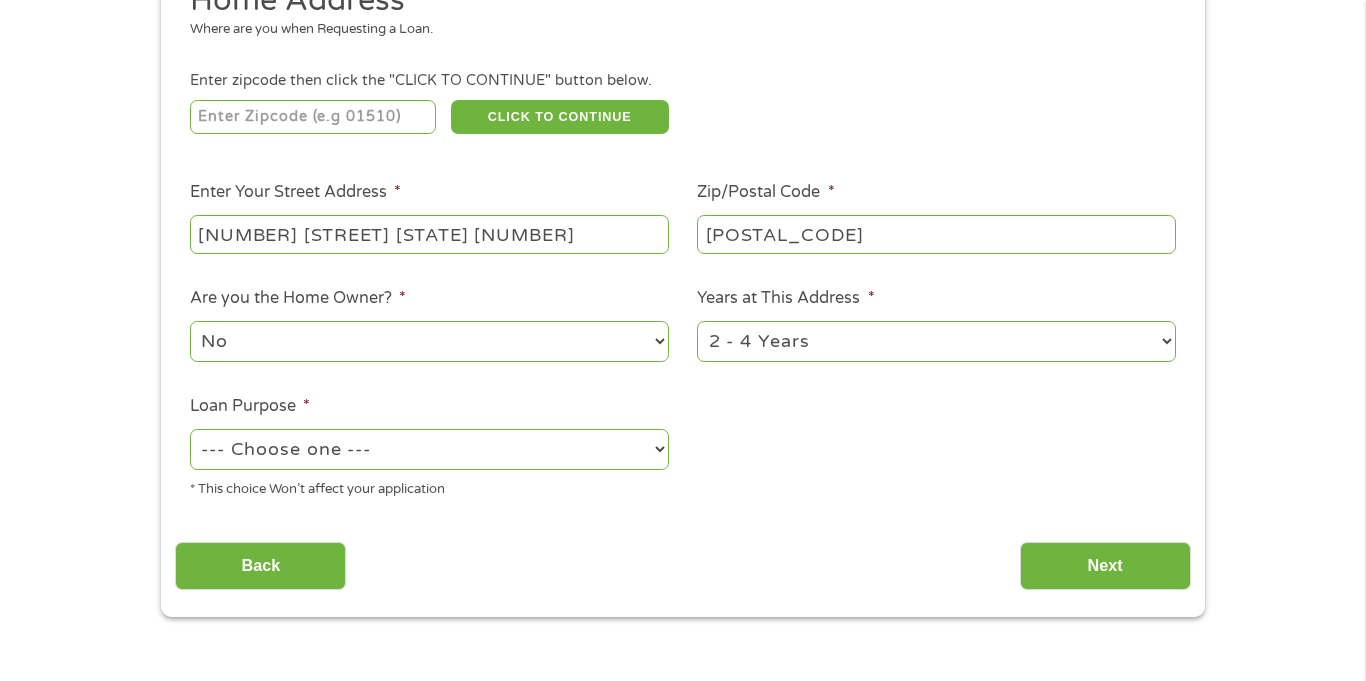 select on "shorttermcash" 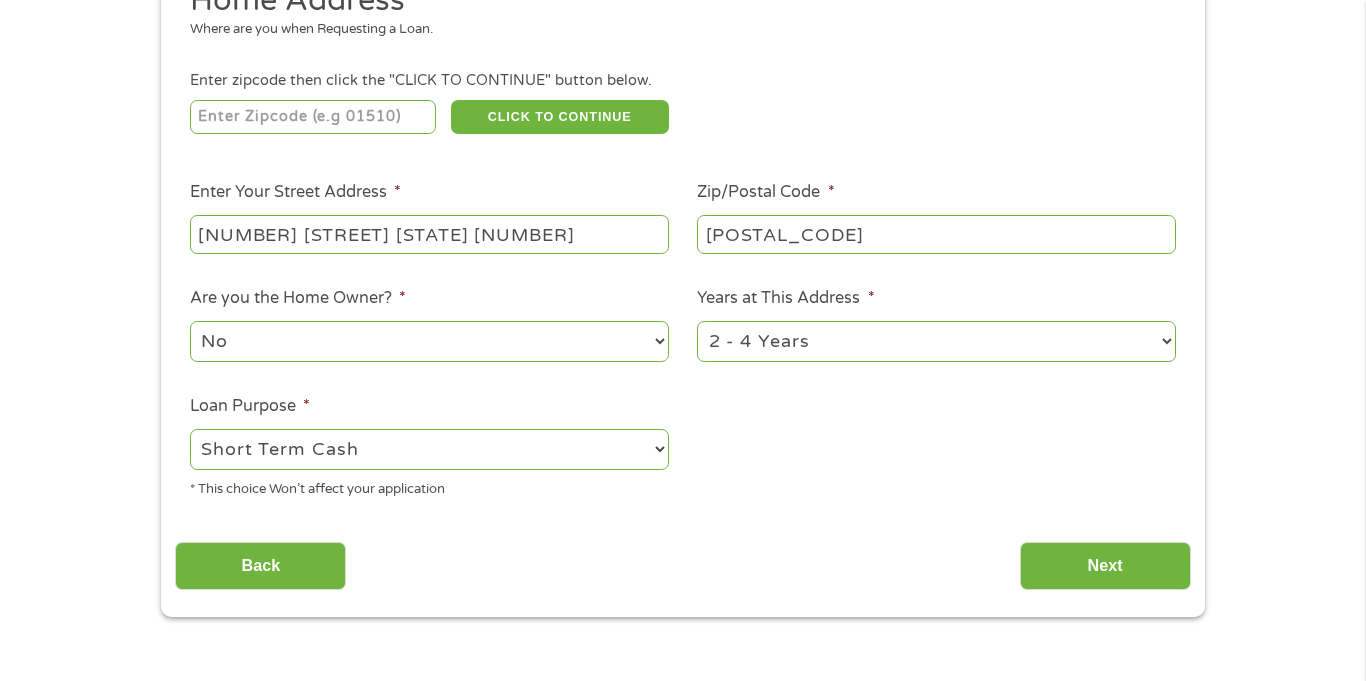 click on "--- Choose one --- Pay Bills Debt Consolidation Home Improvement Major Purchase Car Loan Short Term Cash Medical Expenses Other" at bounding box center (429, 449) 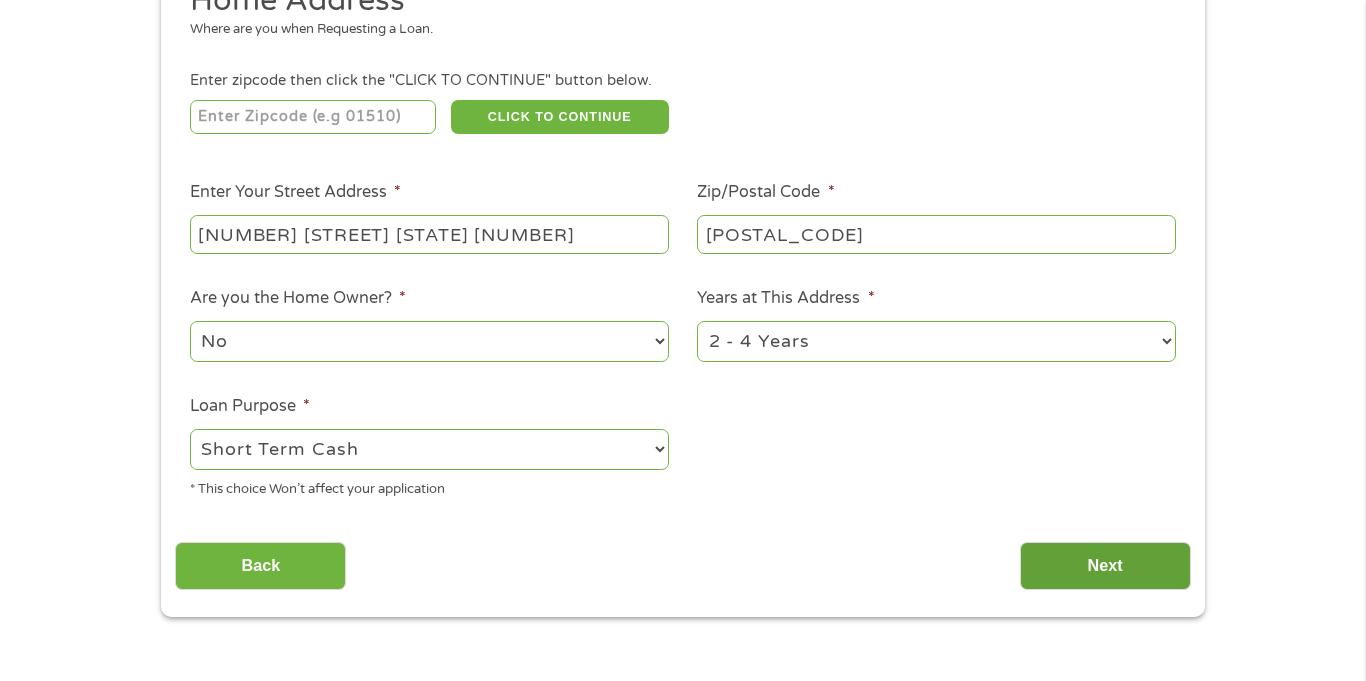 click on "Next" at bounding box center (1105, 566) 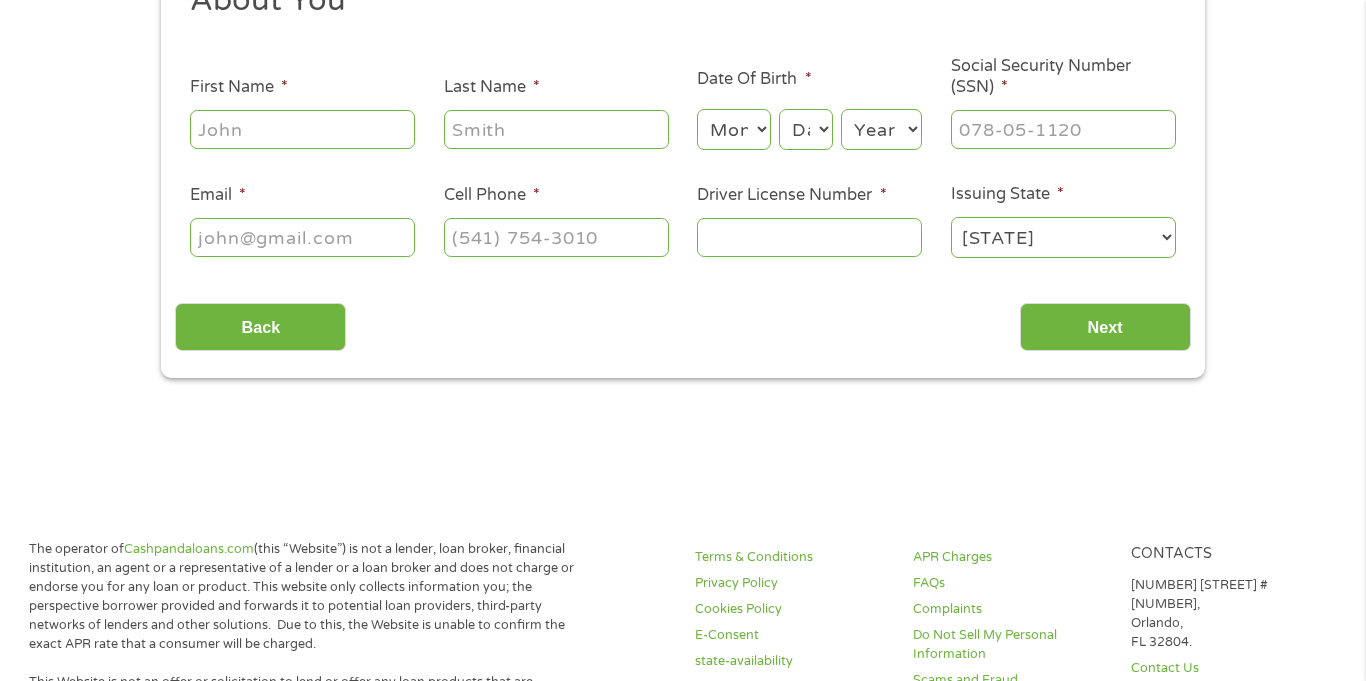 scroll, scrollTop: 0, scrollLeft: 0, axis: both 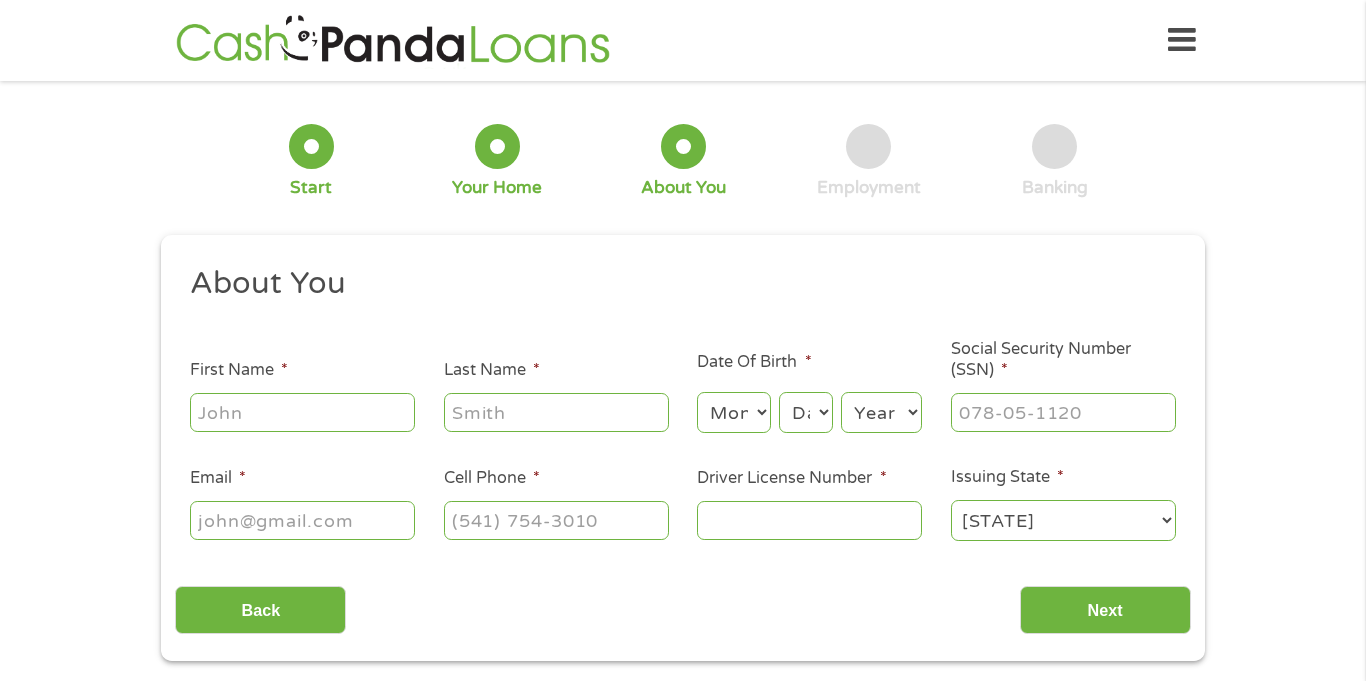 click on "First Name *" at bounding box center (302, 412) 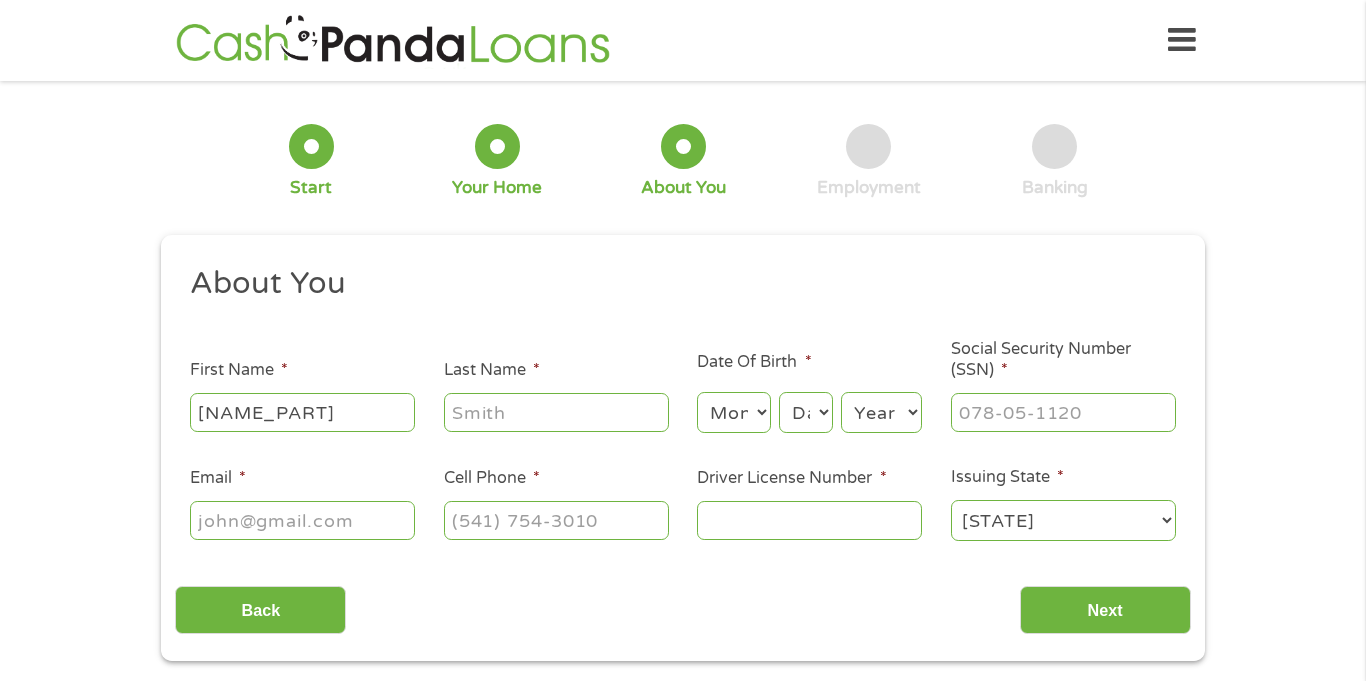 type on "[NAME_PART]" 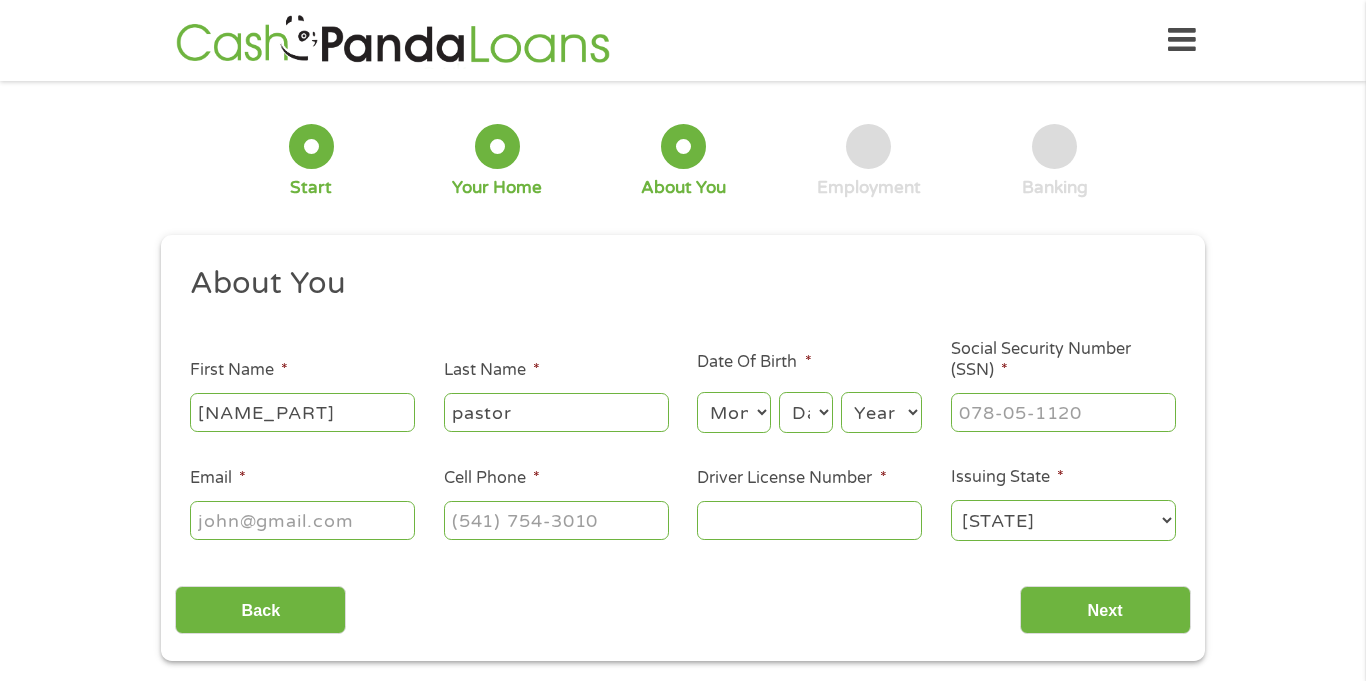 type on "pastor" 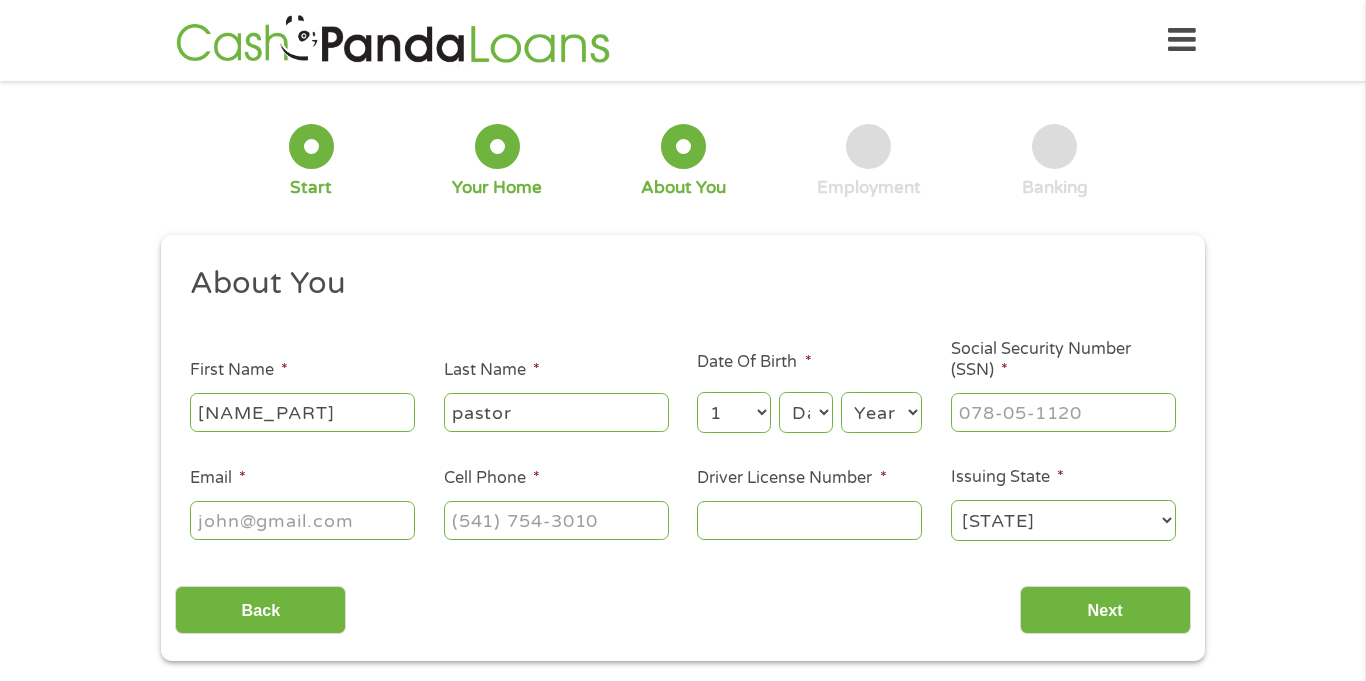 select on "10" 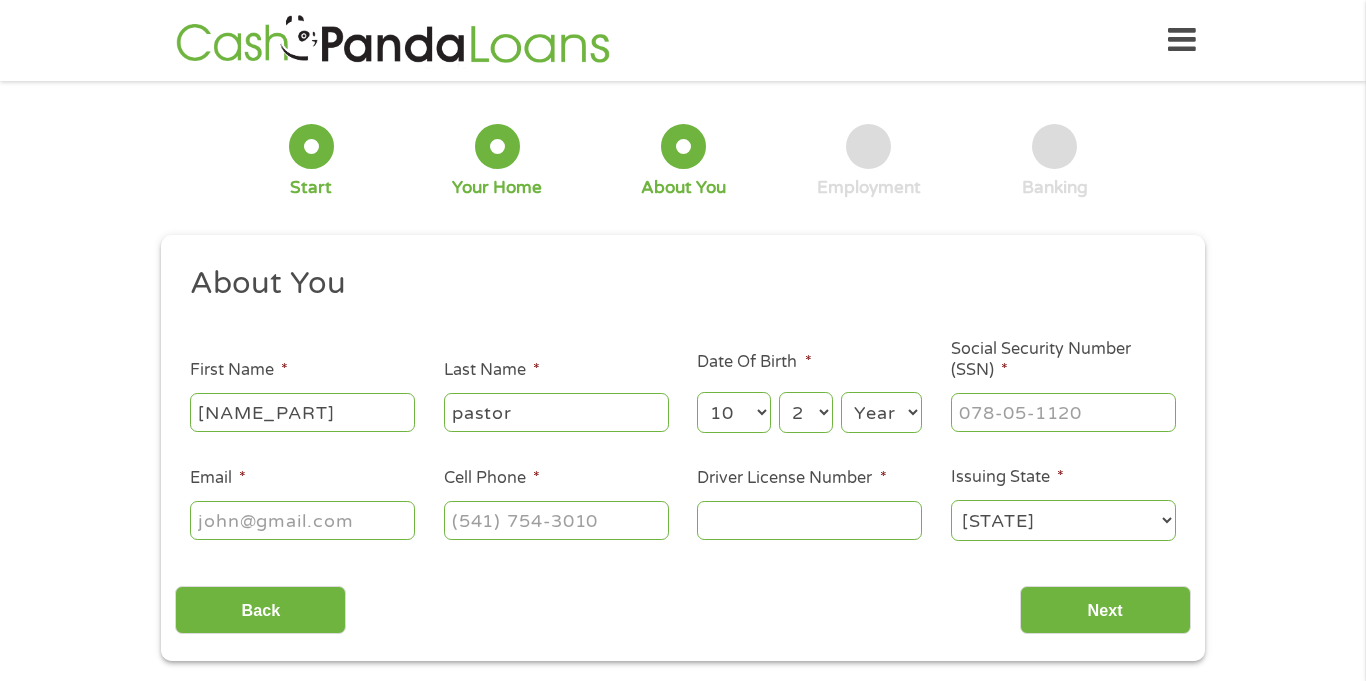 select on "21" 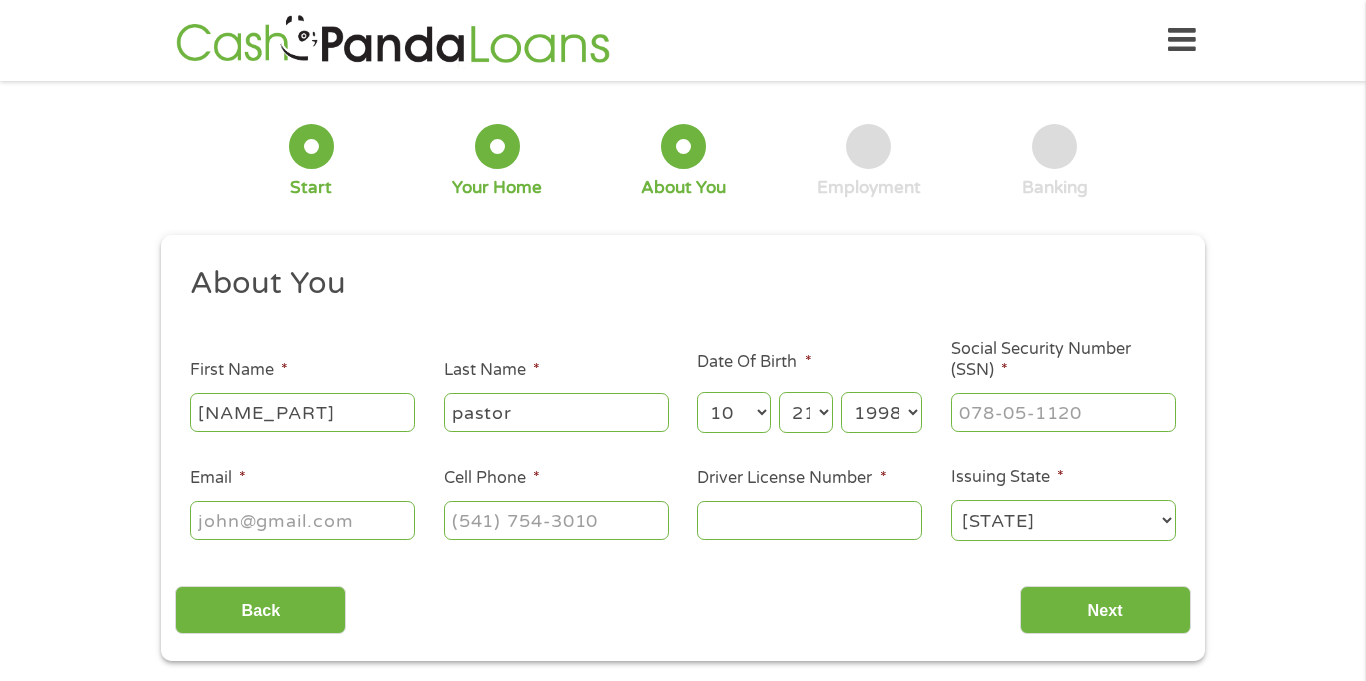 select on "1996" 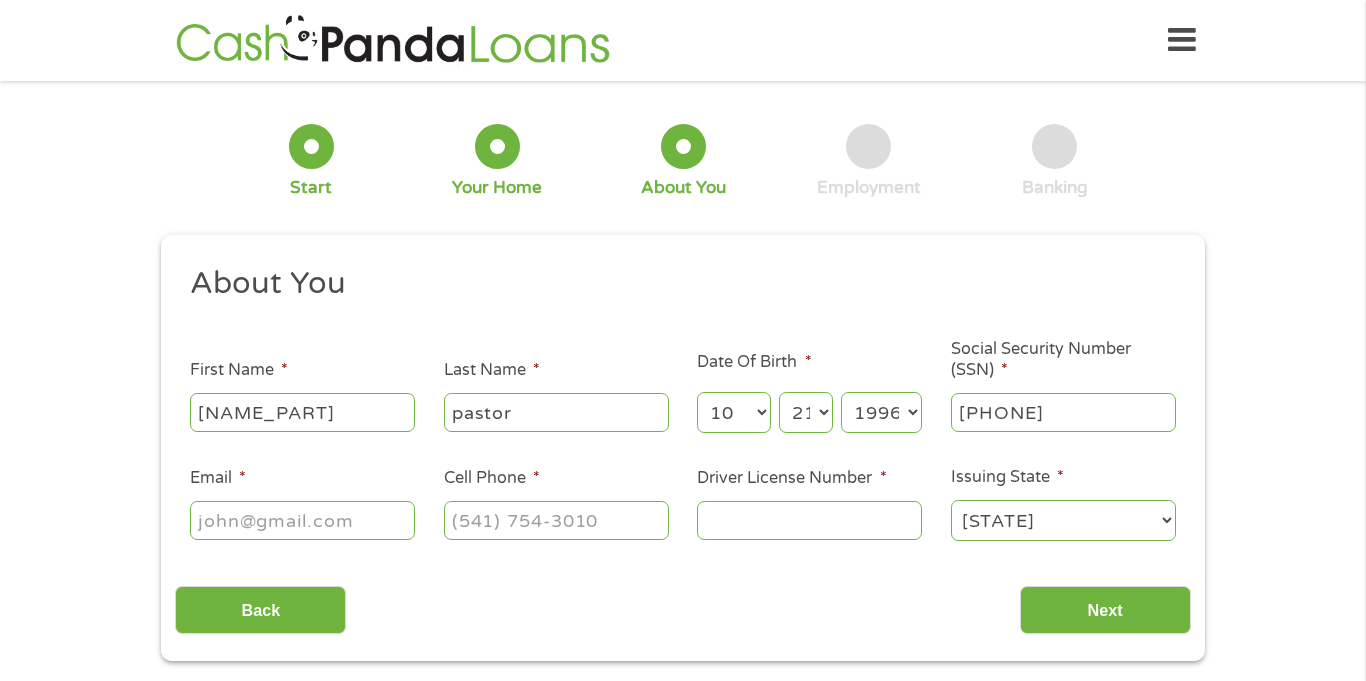 type on "[PHONE]" 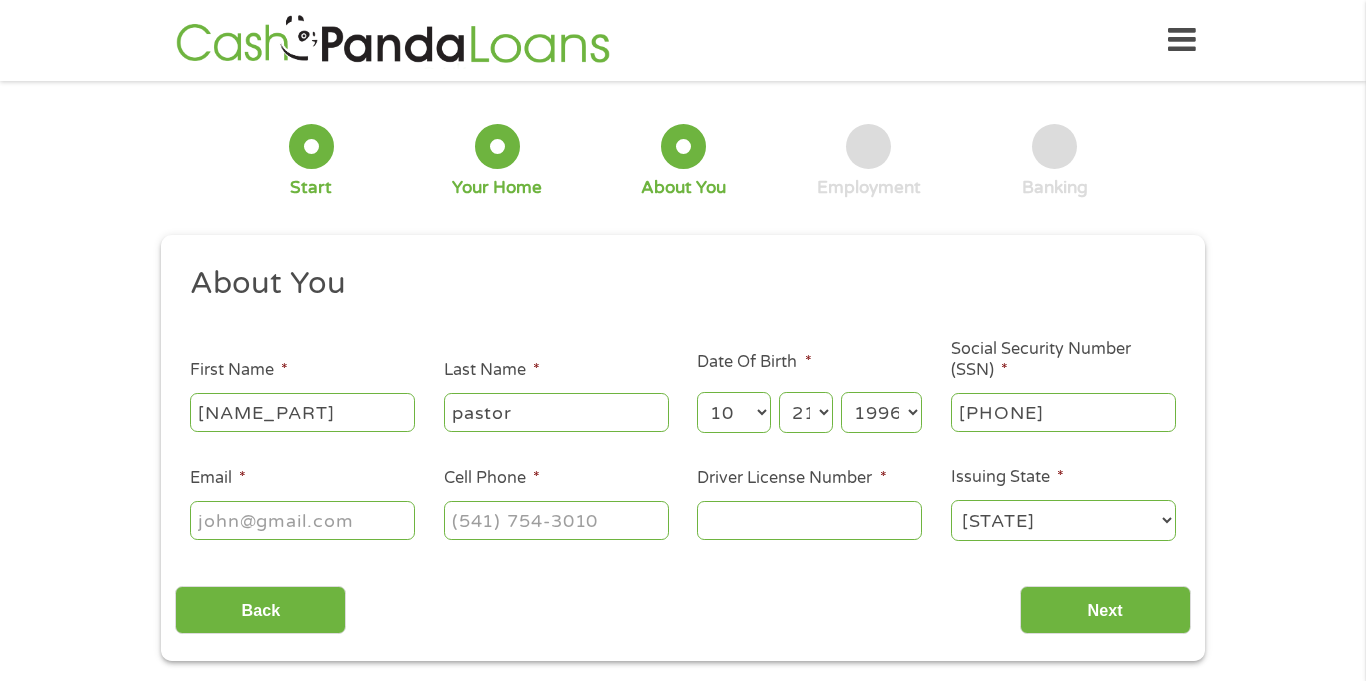 click on "Email *" at bounding box center (302, 520) 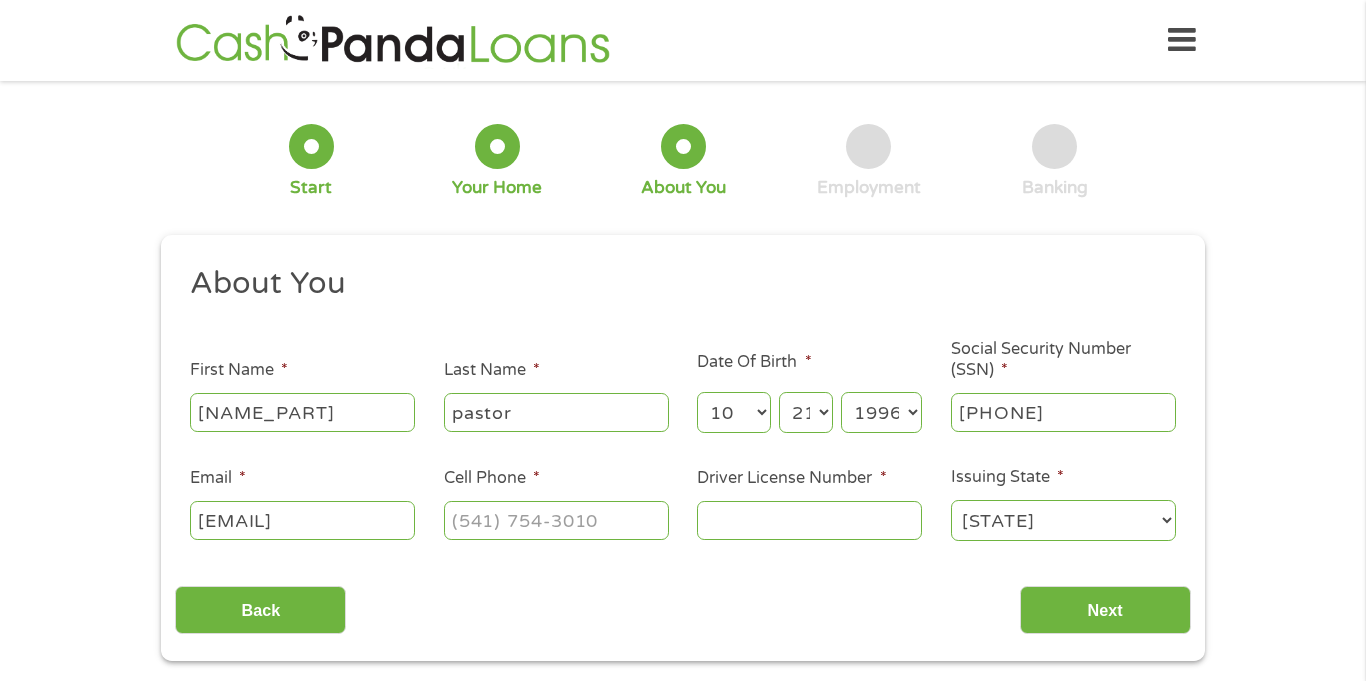 scroll, scrollTop: 0, scrollLeft: 2, axis: horizontal 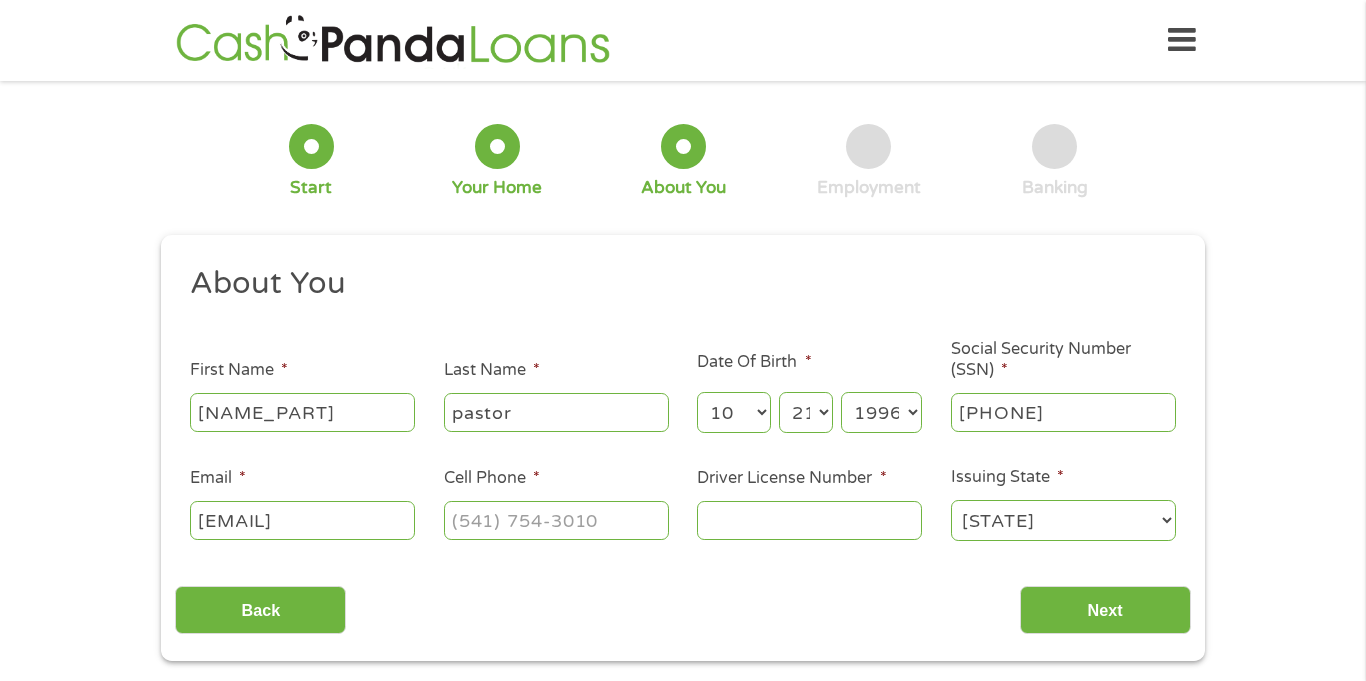type on "[EMAIL]" 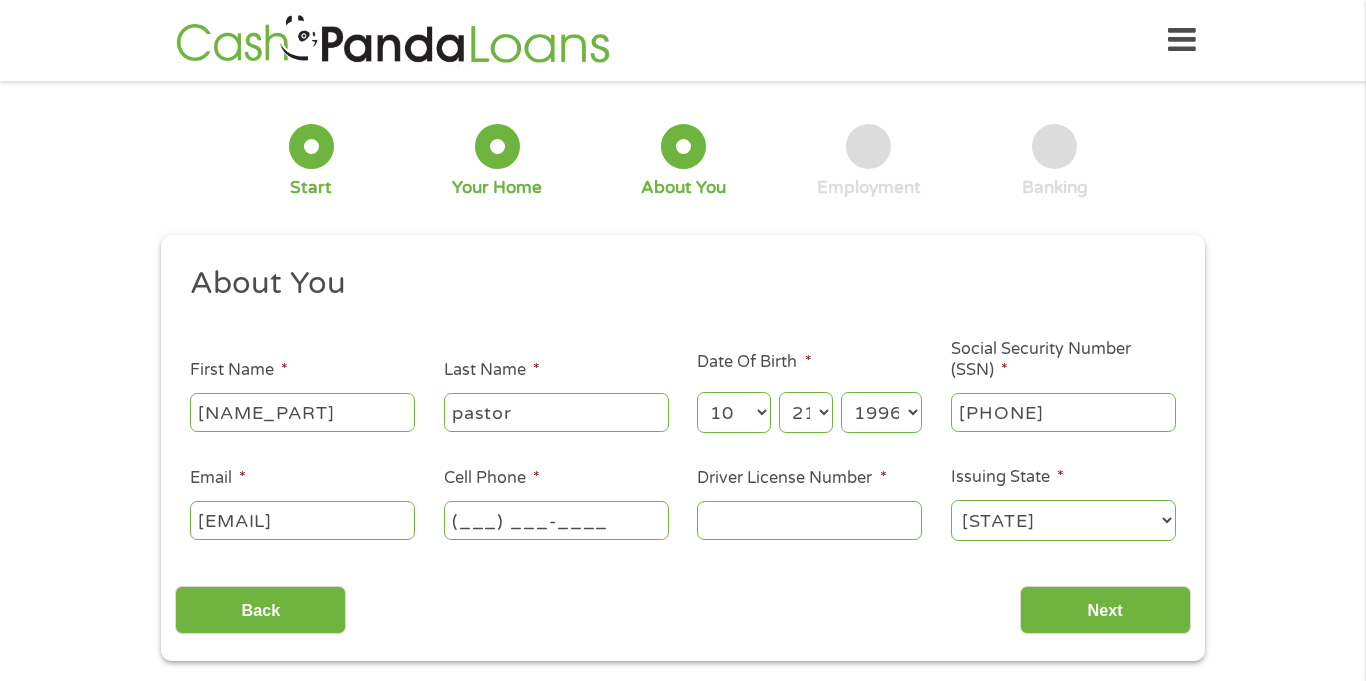 scroll, scrollTop: 0, scrollLeft: 0, axis: both 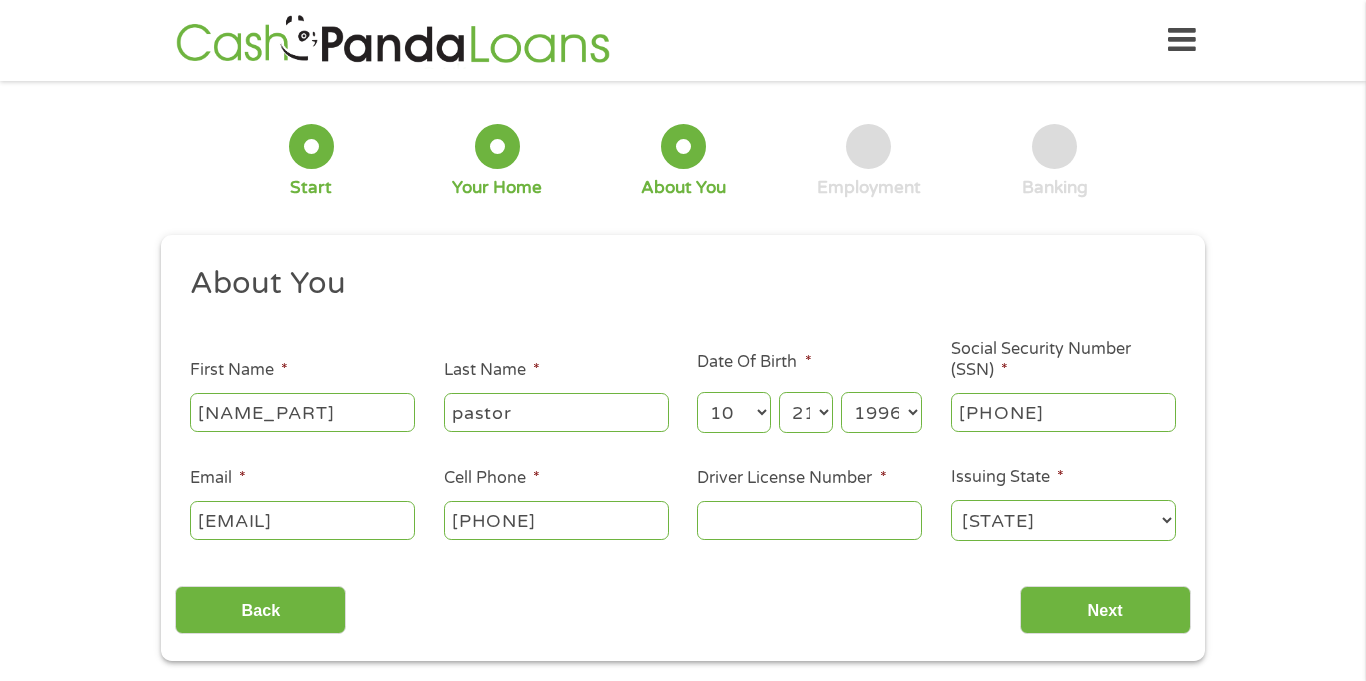 type on "[PHONE]" 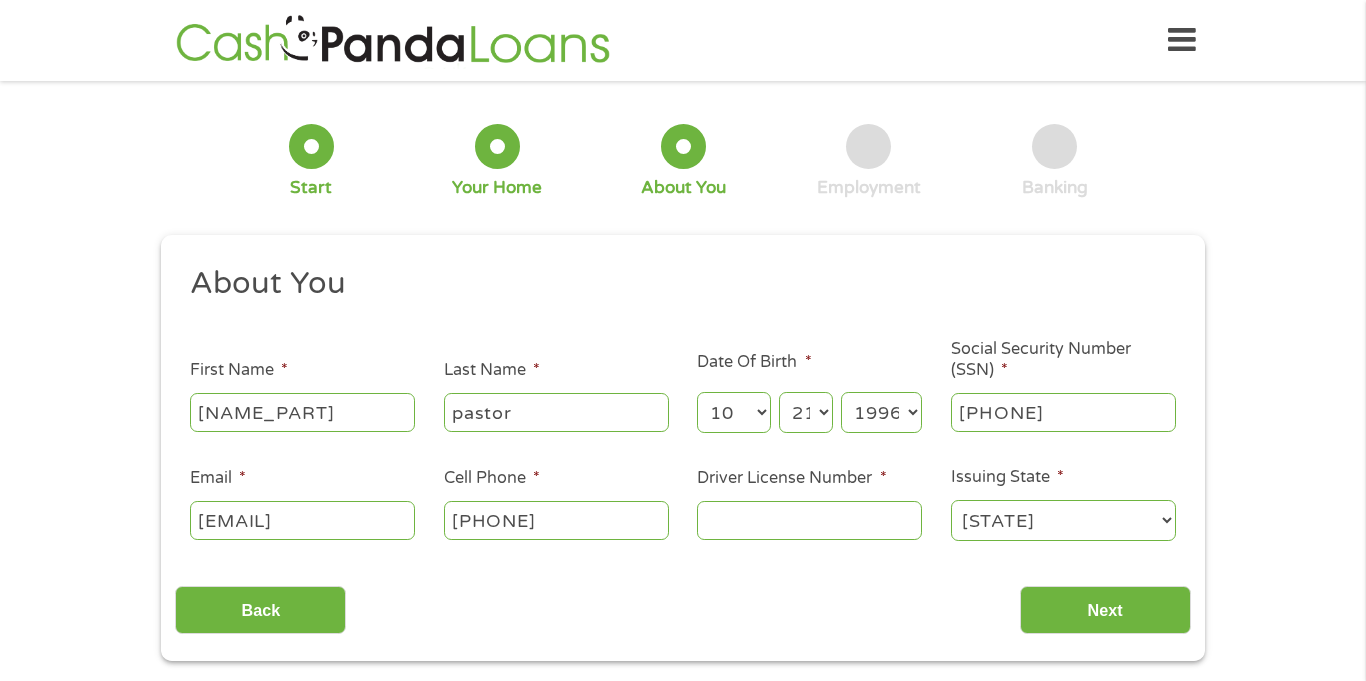 click on "Driver License Number *" at bounding box center (809, 520) 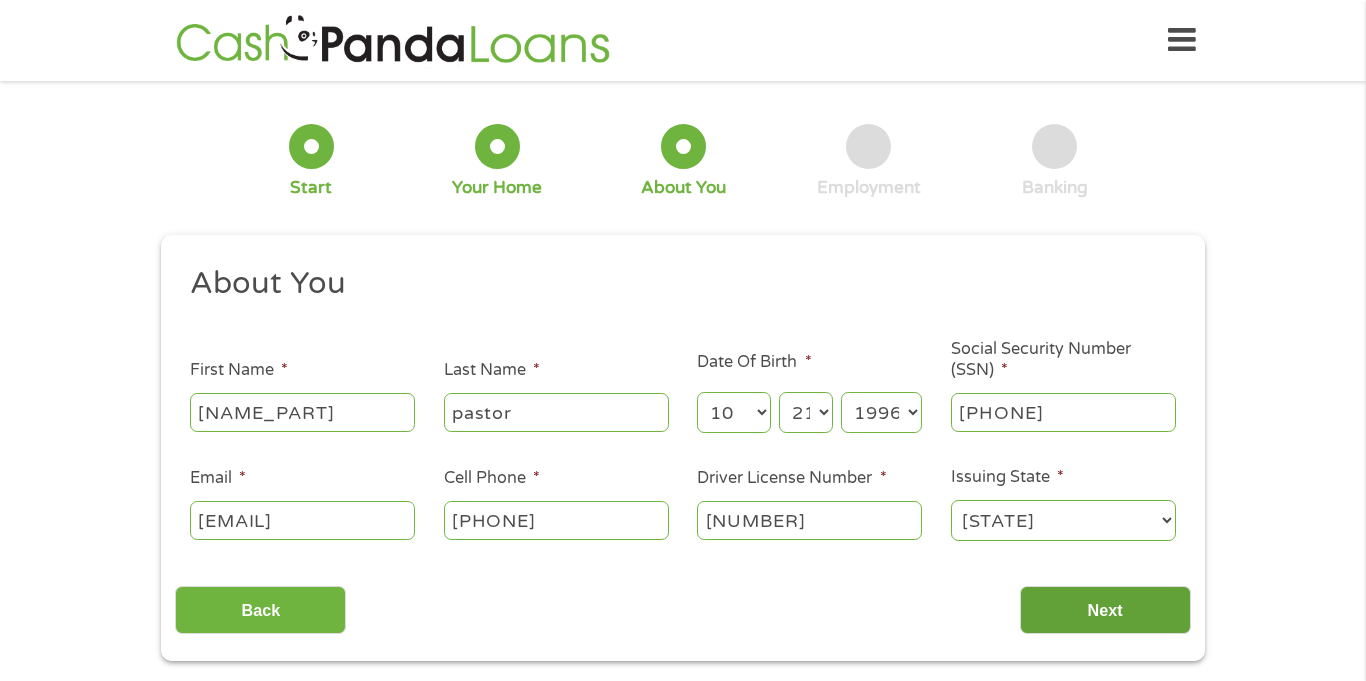 type on "[NUMBER]" 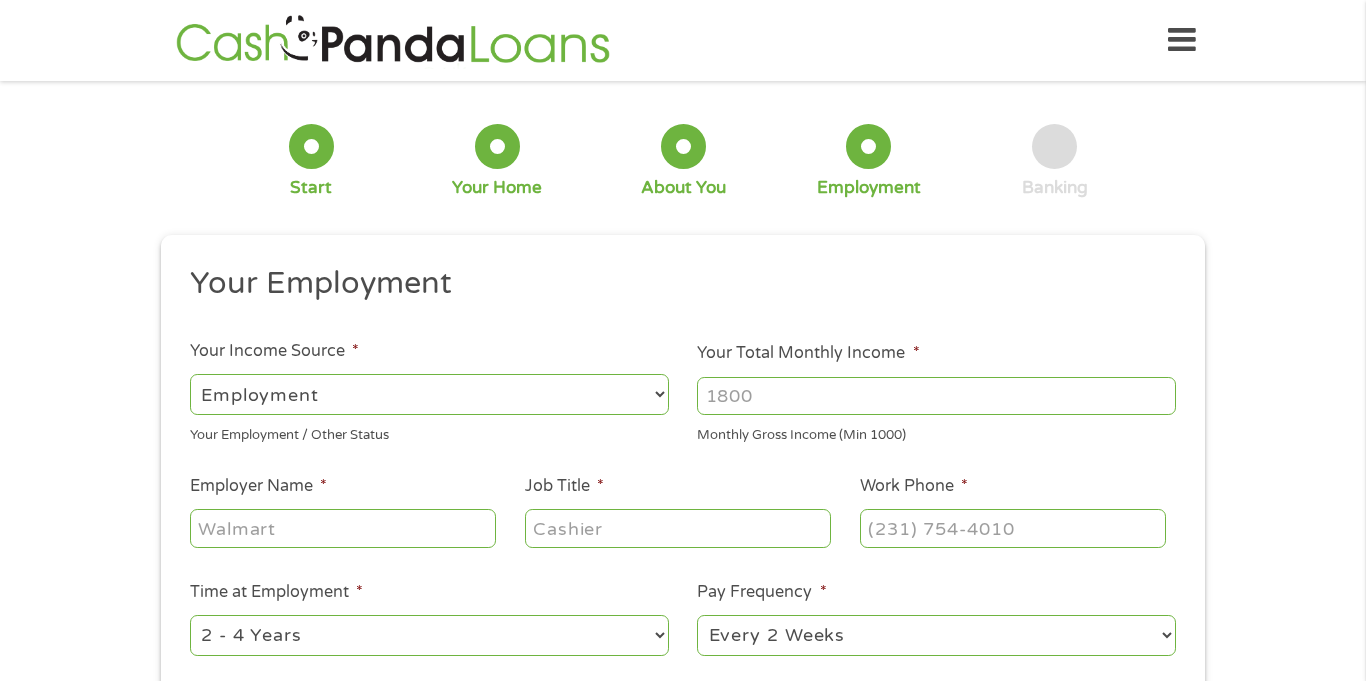 scroll, scrollTop: 8, scrollLeft: 8, axis: both 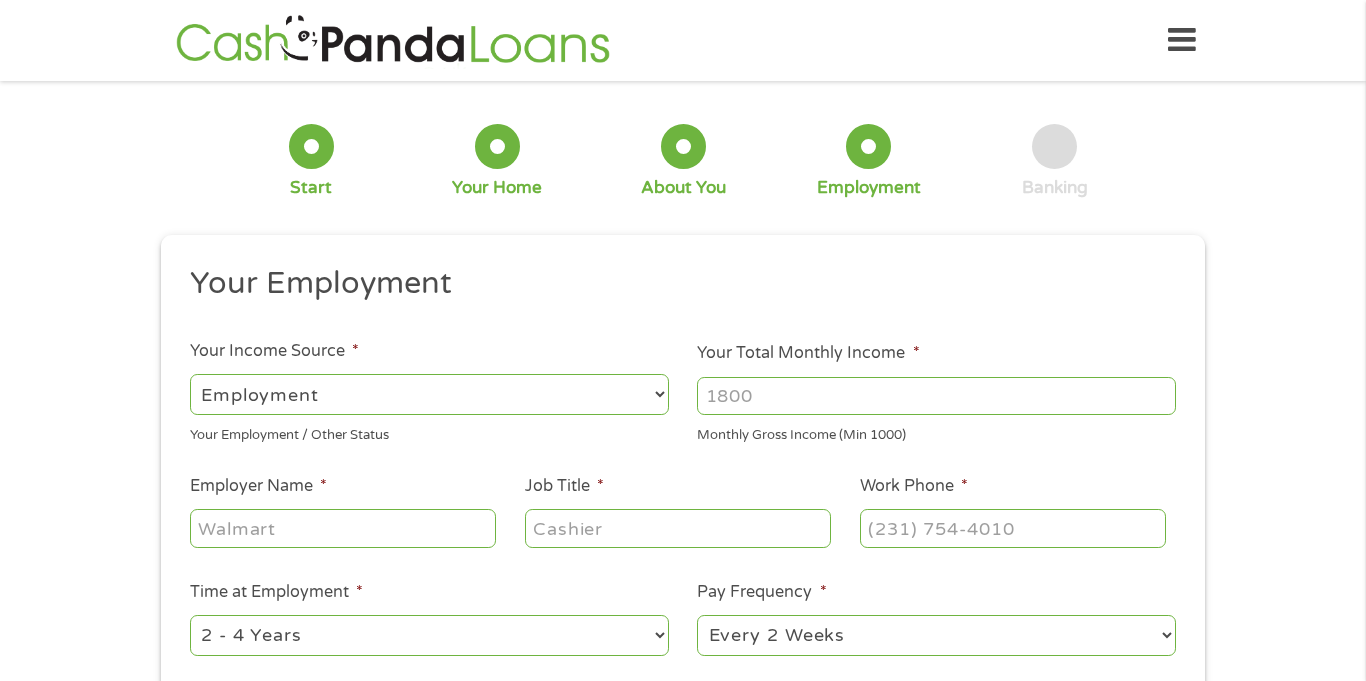 click on "Your Total Monthly Income *" at bounding box center [936, 396] 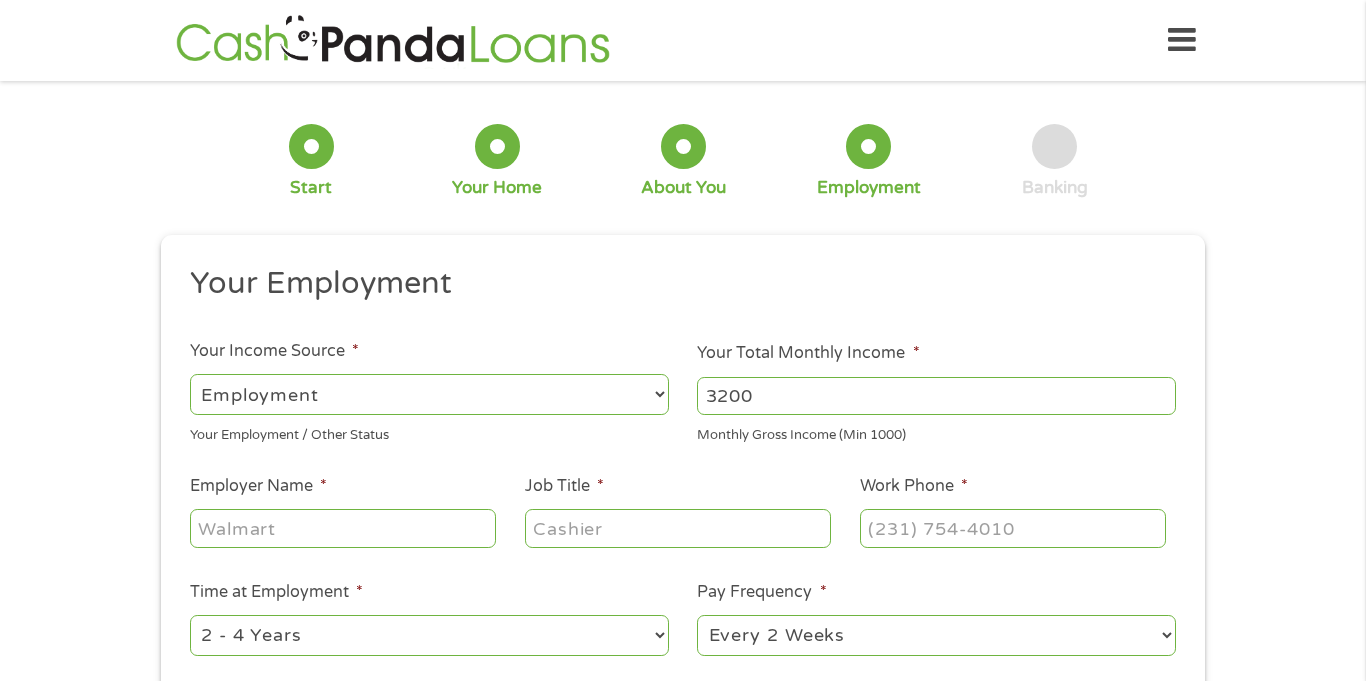 type on "3200" 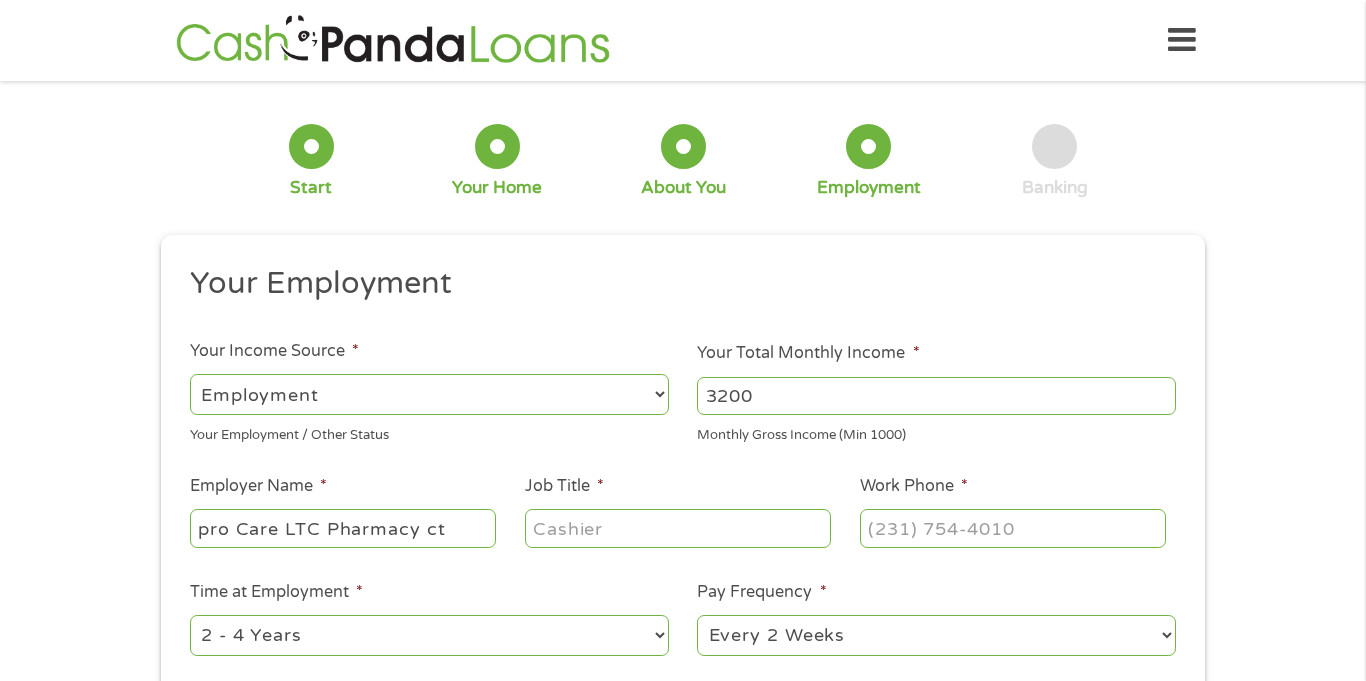 type on "pro Care LTC Pharmacy ct" 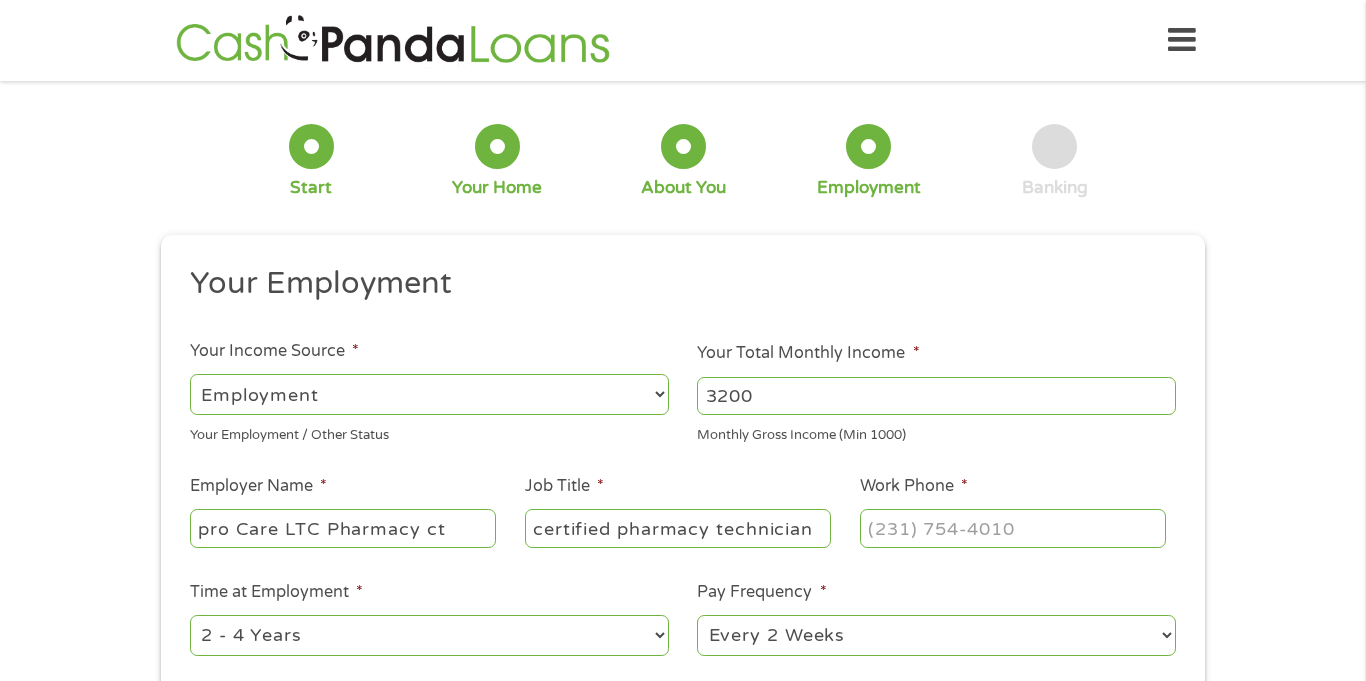type on "certified pharmacy technician" 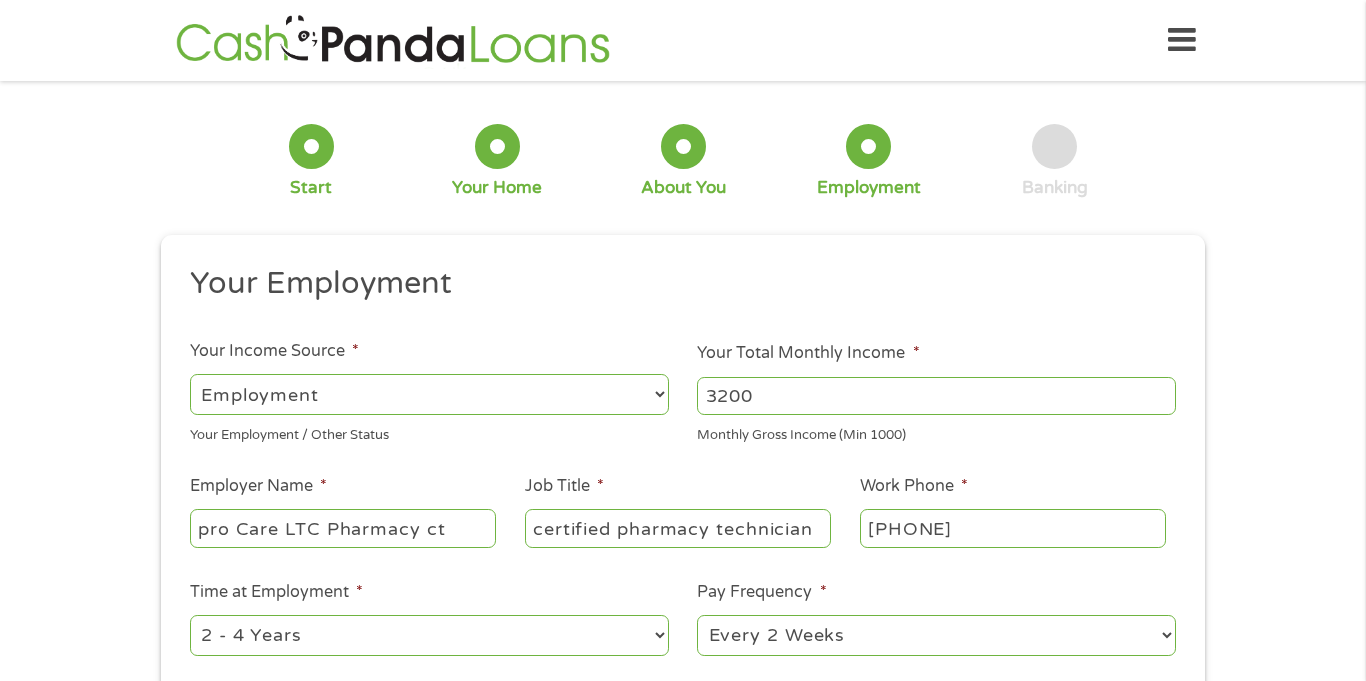 type on "[PHONE]" 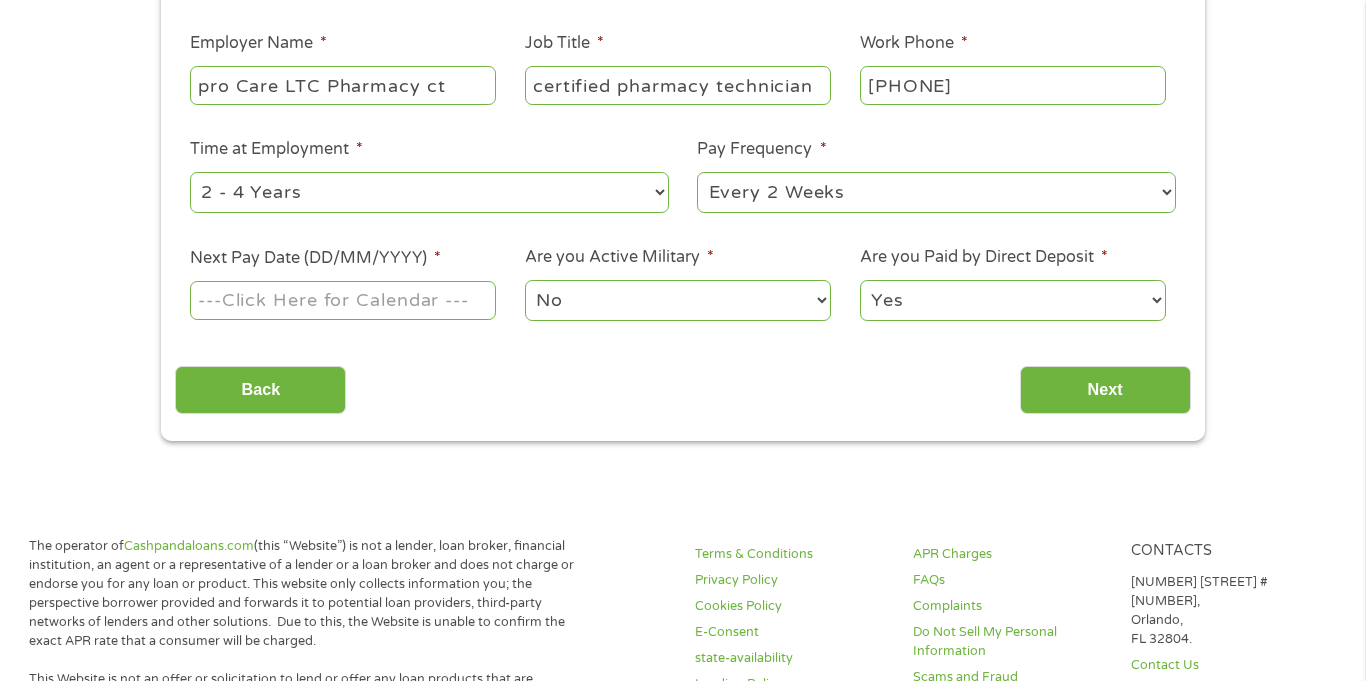 scroll, scrollTop: 445, scrollLeft: 0, axis: vertical 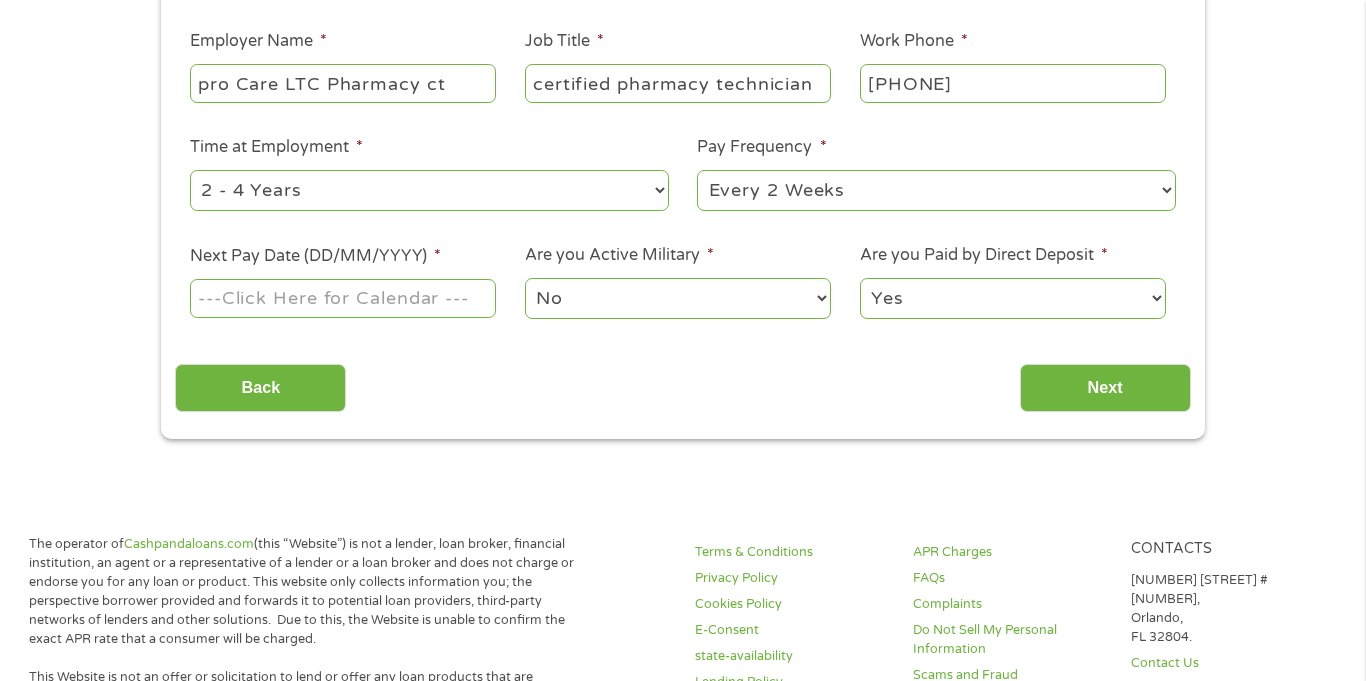 click on "This field is hidden when viewing the form gclid Cj0KCQjw18bEBhCBARIsAKuAFEZ-MIjkN1UOh5DvzBijteejvnZcPZJoj1fHyOtvrP2rIfiIpkRkGIEaAnK-EALw_wcB This field is hidden when viewing the form Referrer https://www.cashpandaloans.com/payday-loans/?medium=adwords&source=adwords&campaign=22549846227&adgroup=188036189468&creative=752033236951&position=&keyword=payday%20loans&utm_term=searchterm&matchtype=term&device=c&network=g&gad_source=1&gad_campaignid=22549846227&gbraid=0AAAAABxw2IhgNmBb7GjdrjzjTZVVGsEGZ&gclid=Cj0KCQjw18bEBhCBARIsAKuAFEZ-MIjkN1UOh5DvzBijteejvnZcPZJoj1fHyOtvrP2rIfiIpkRkGIEaAnK-EALw_wcB Source adwords" at bounding box center (683, 805) 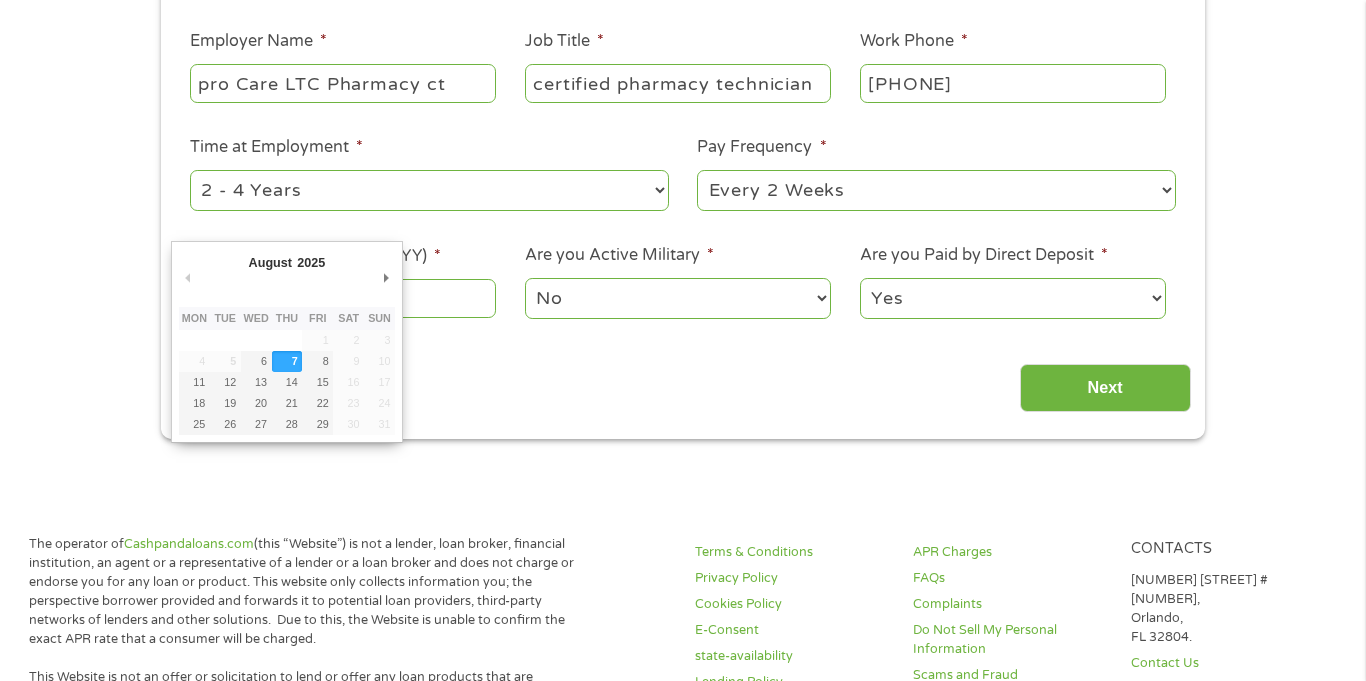 click on "This field is hidden when viewing the form gclid Cj0KCQjw18bEBhCBARIsAKuAFEZ-MIjkN1UOh5DvzBijteejvnZcPZJoj1fHyOtvrP2rIfiIpkRkGIEaAnK-EALw_wcB This field is hidden when viewing the form Referrer https://www.cashpandaloans.com/payday-loans/?medium=adwords&source=adwords&campaign=22549846227&adgroup=188036189468&creative=752033236951&position=&keyword=payday%20loans&utm_term=searchterm&matchtype=term&device=c&network=g&gad_source=1&gad_campaignid=22549846227&gbraid=0AAAAABxw2IhgNmBb7GjdrjzjTZVVGsEGZ&gclid=Cj0KCQjw18bEBhCBARIsAKuAFEZ-MIjkN1UOh5DvzBijteejvnZcPZJoj1fHyOtvrP2rIfiIpkRkGIEaAnK-EALw_wcB Source adwords" at bounding box center (683, 805) 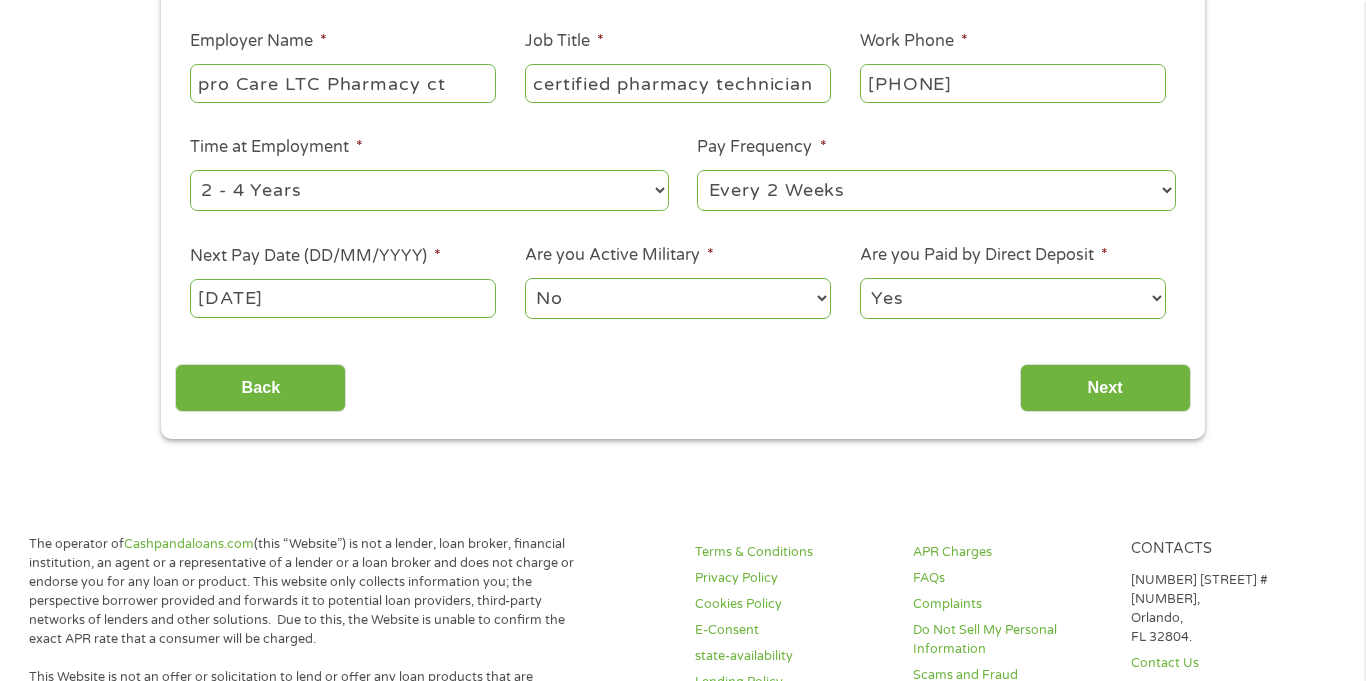 click on "[DATE]" at bounding box center [343, 298] 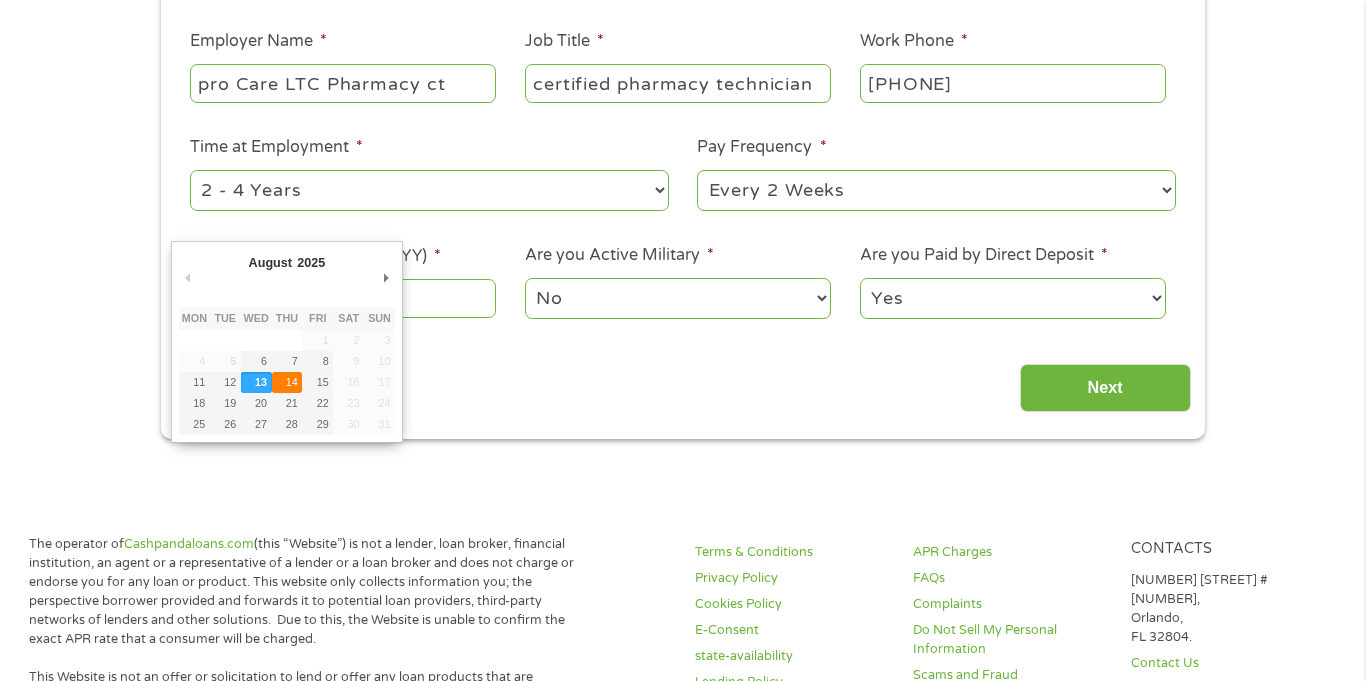 type on "14/08/2025" 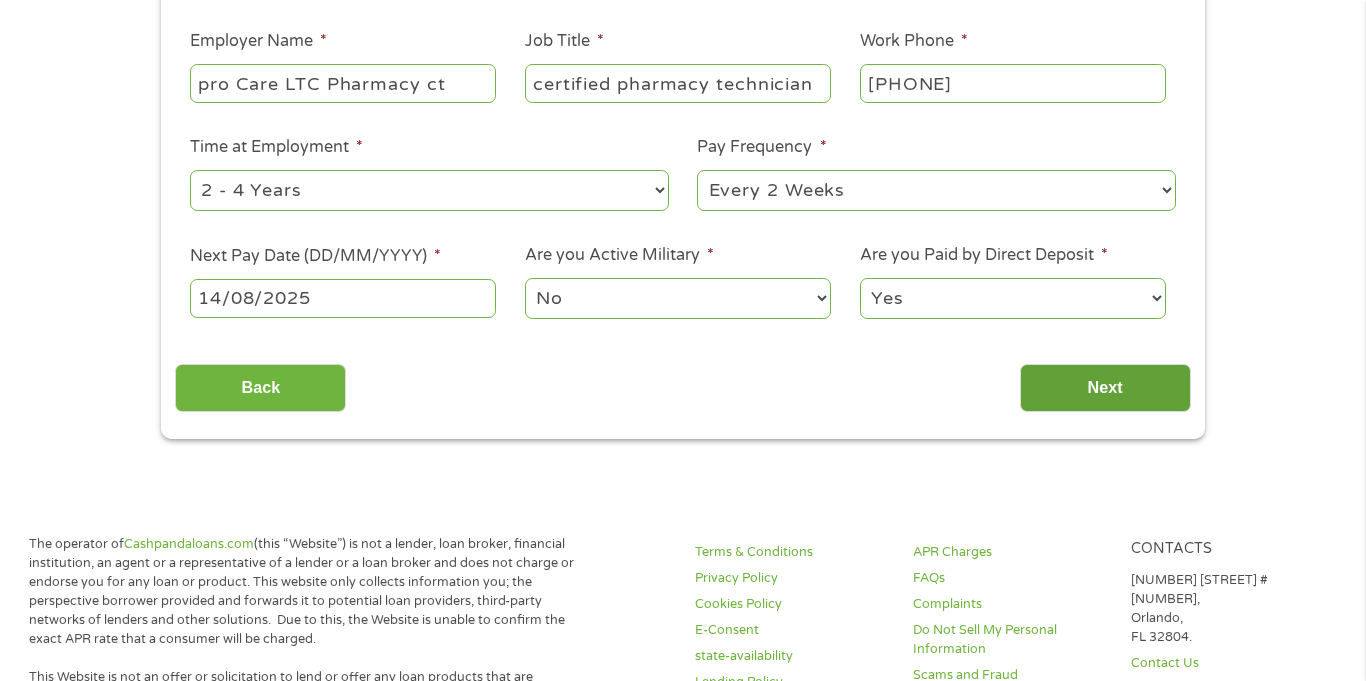 click on "Next" at bounding box center (1105, 388) 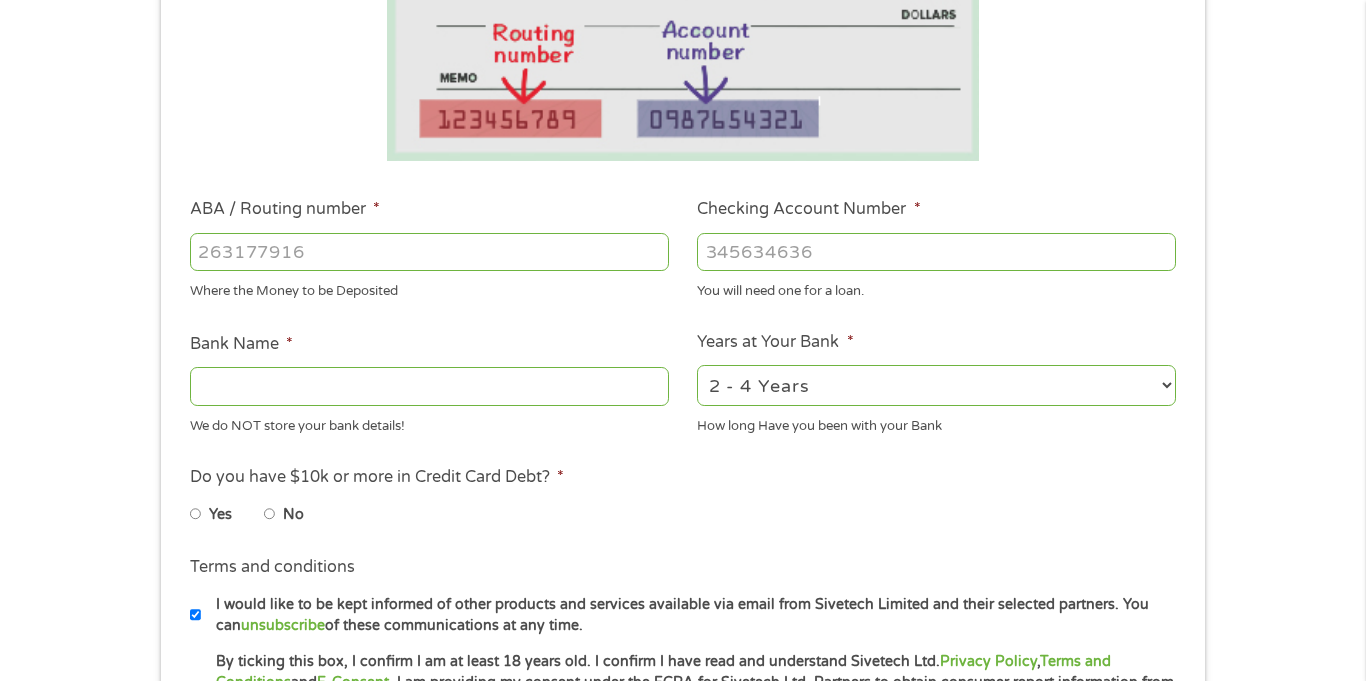 scroll, scrollTop: 8, scrollLeft: 8, axis: both 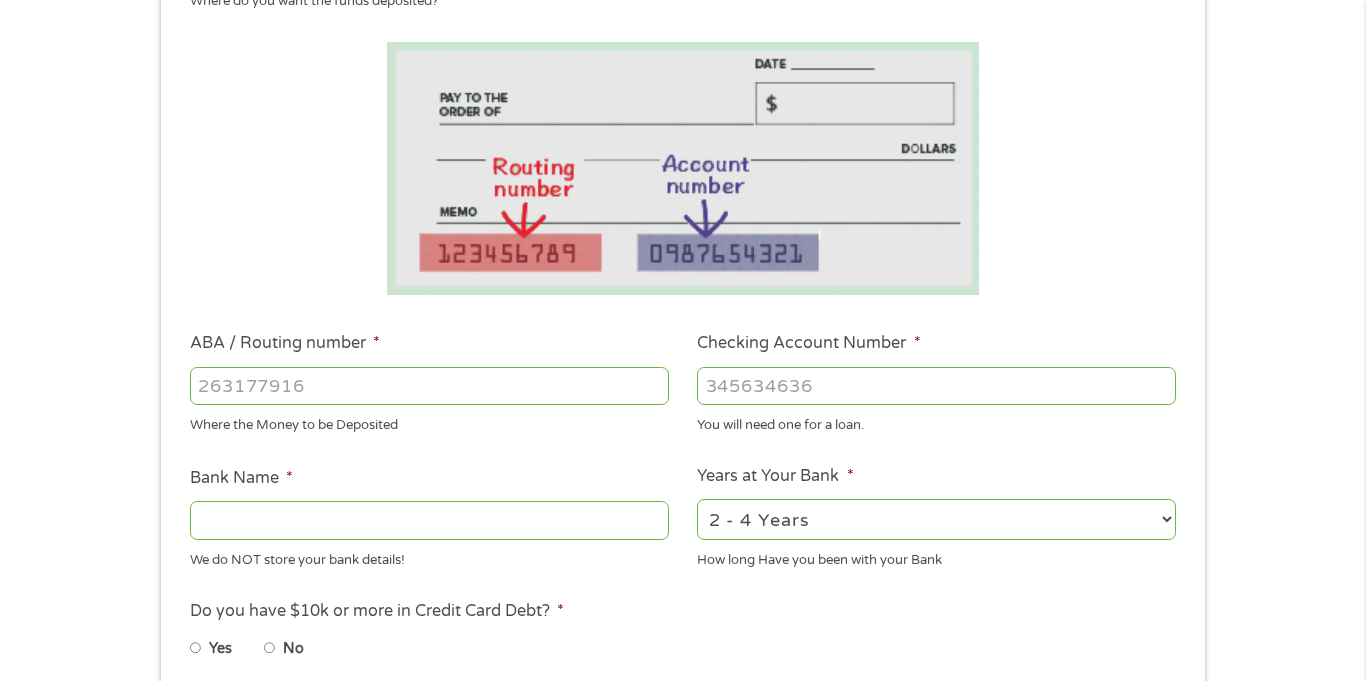 click on "ABA / Routing number *" at bounding box center (429, 386) 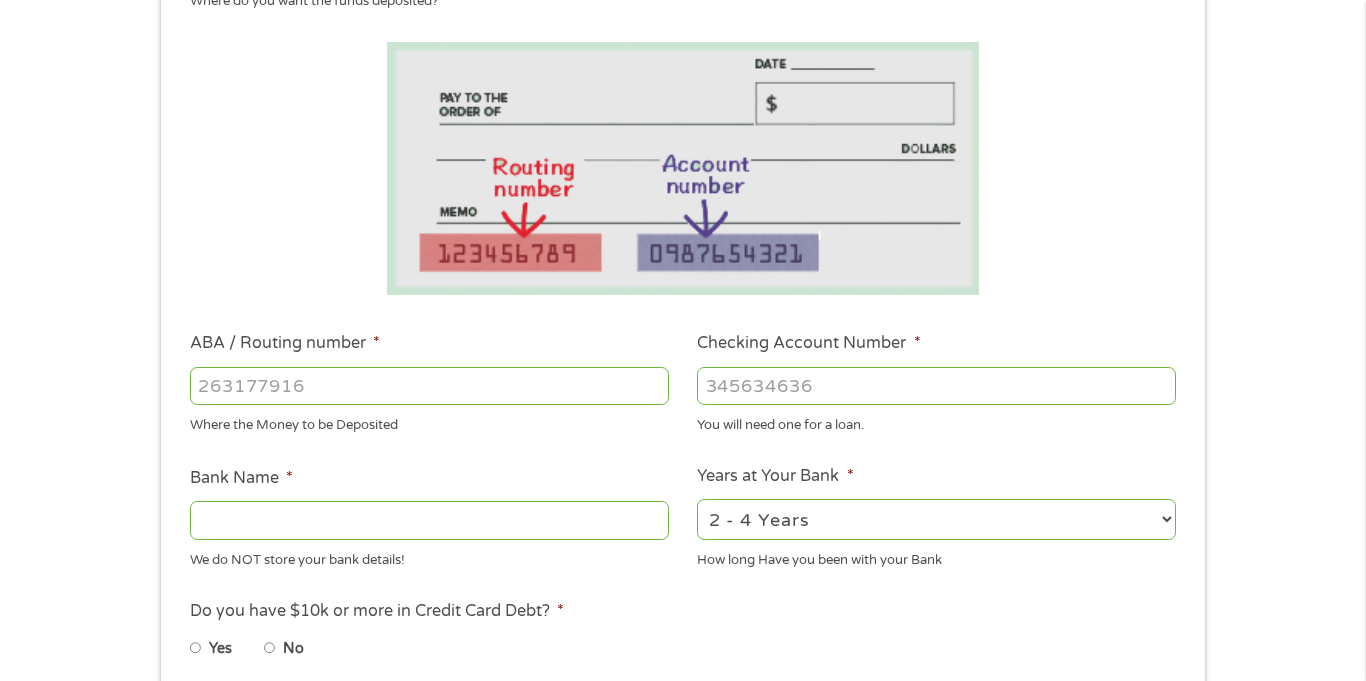 type on "[NUMBER]" 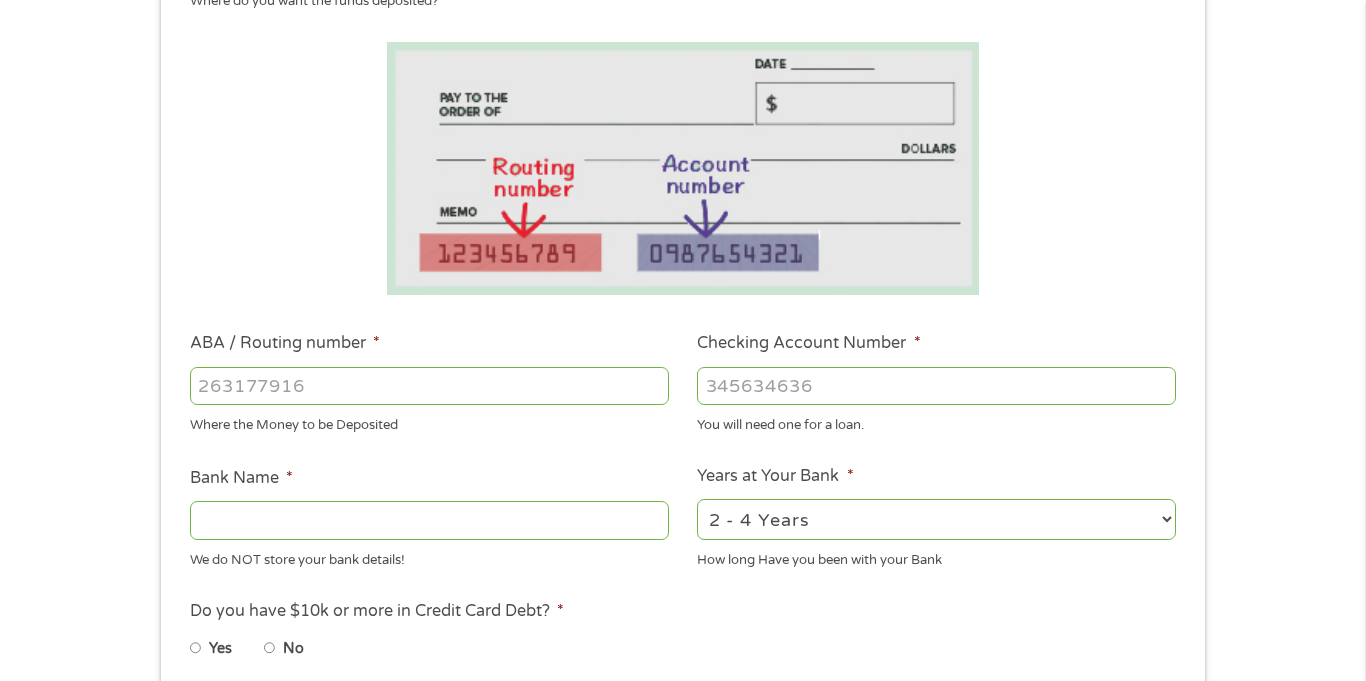 type on "ACHIEVE FINANCIAL CREDIT UNION" 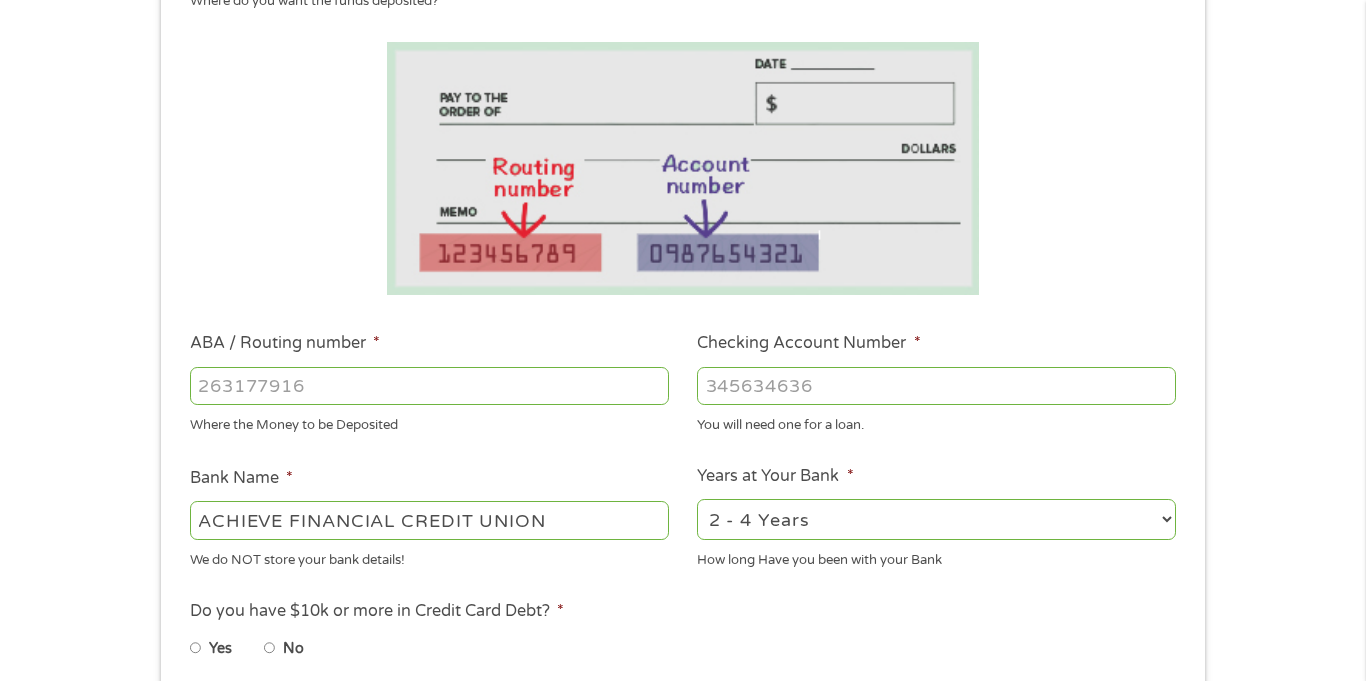 type on "[NUMBER]" 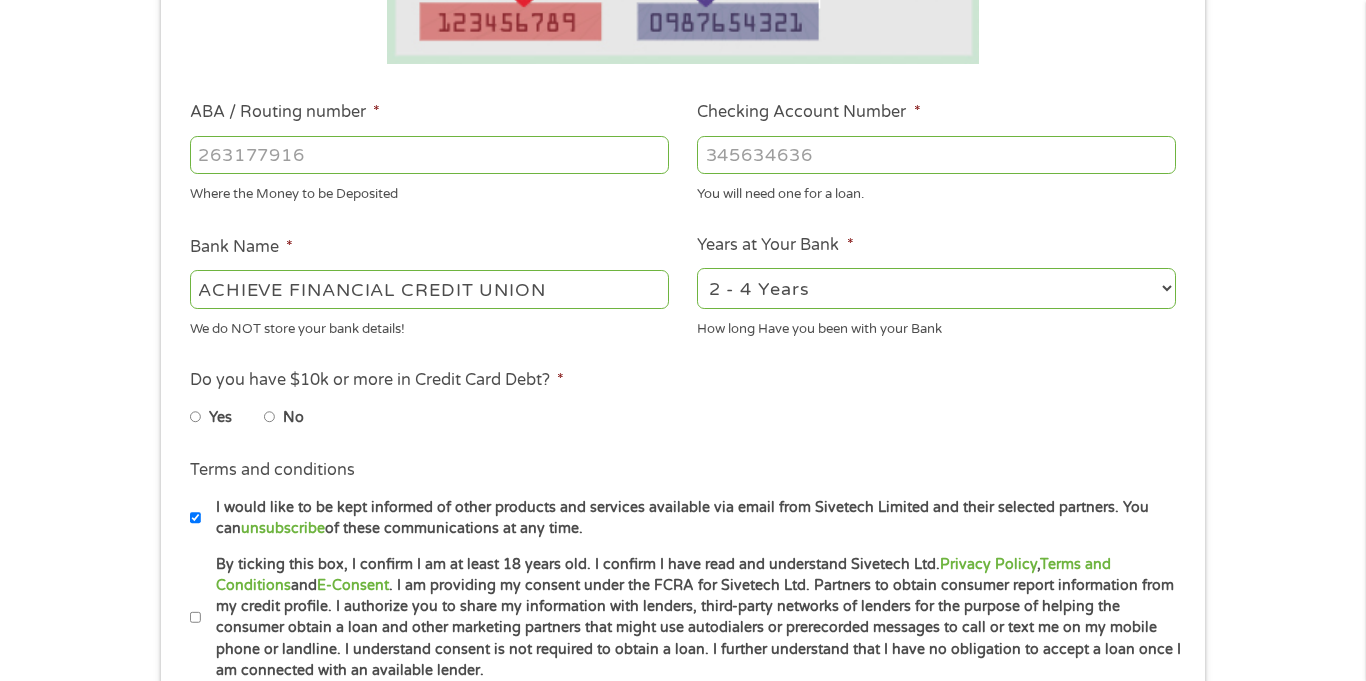 scroll, scrollTop: 553, scrollLeft: 0, axis: vertical 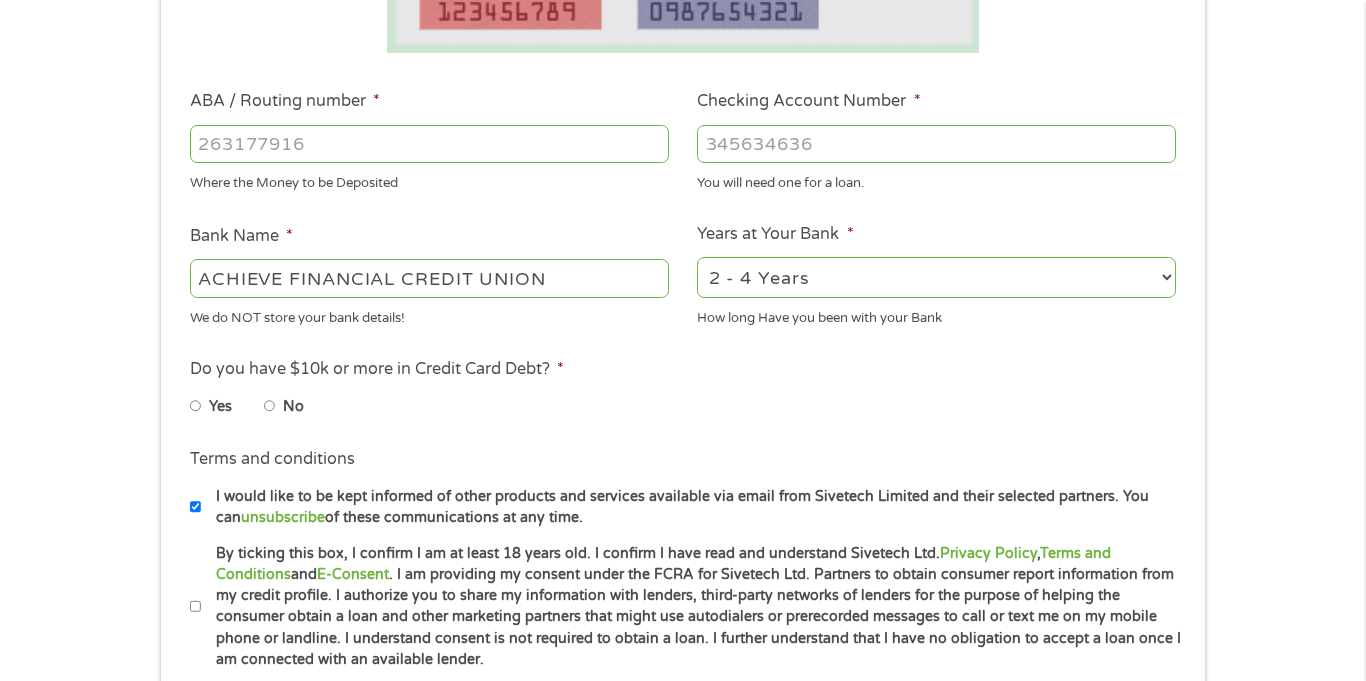type on "[NUMBER]" 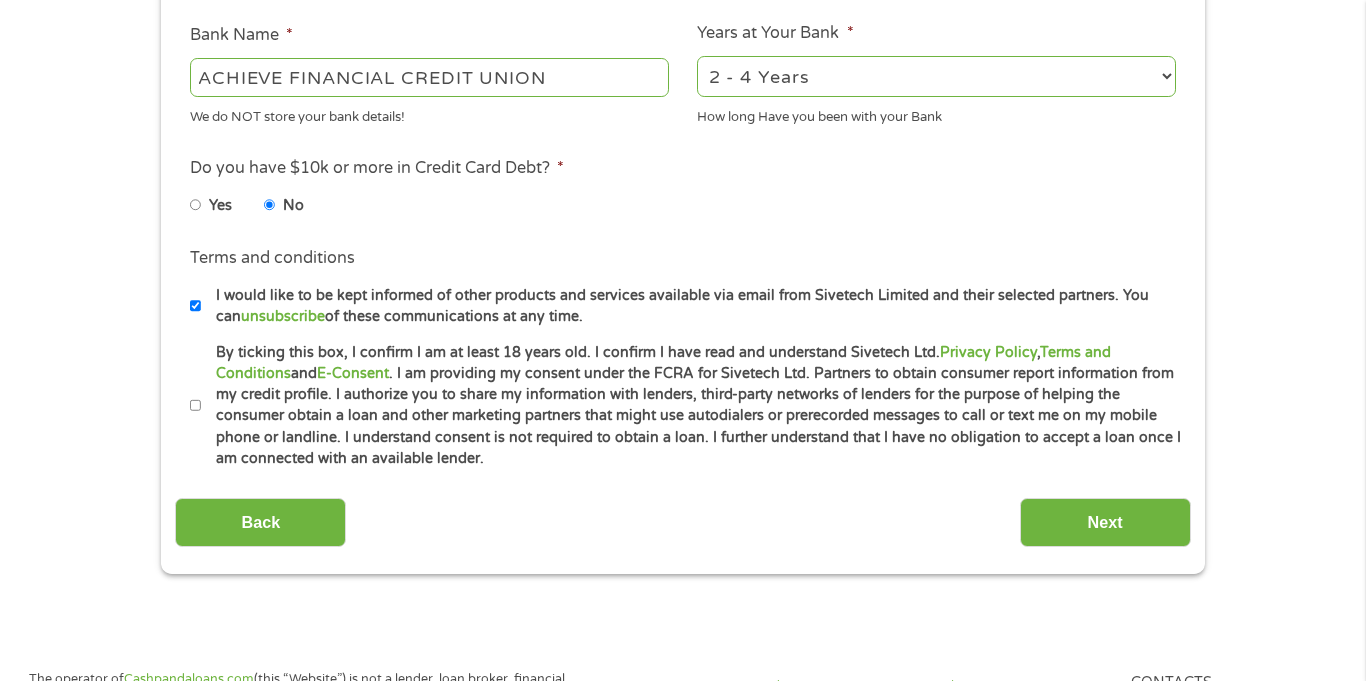 scroll, scrollTop: 759, scrollLeft: 0, axis: vertical 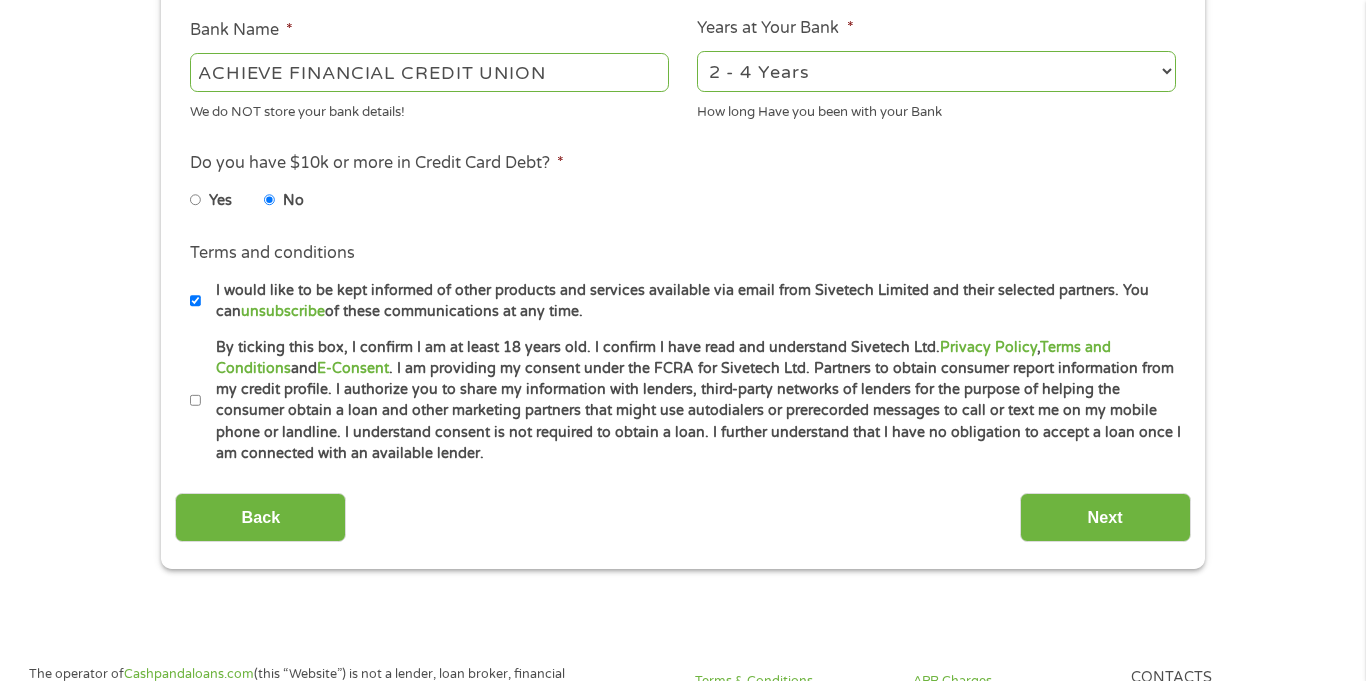 click on "I would like to be kept informed of other products and services available via email from Sivetech Limited and their selected partners. You can   unsubscribe   of these communications at any time." at bounding box center [196, 301] 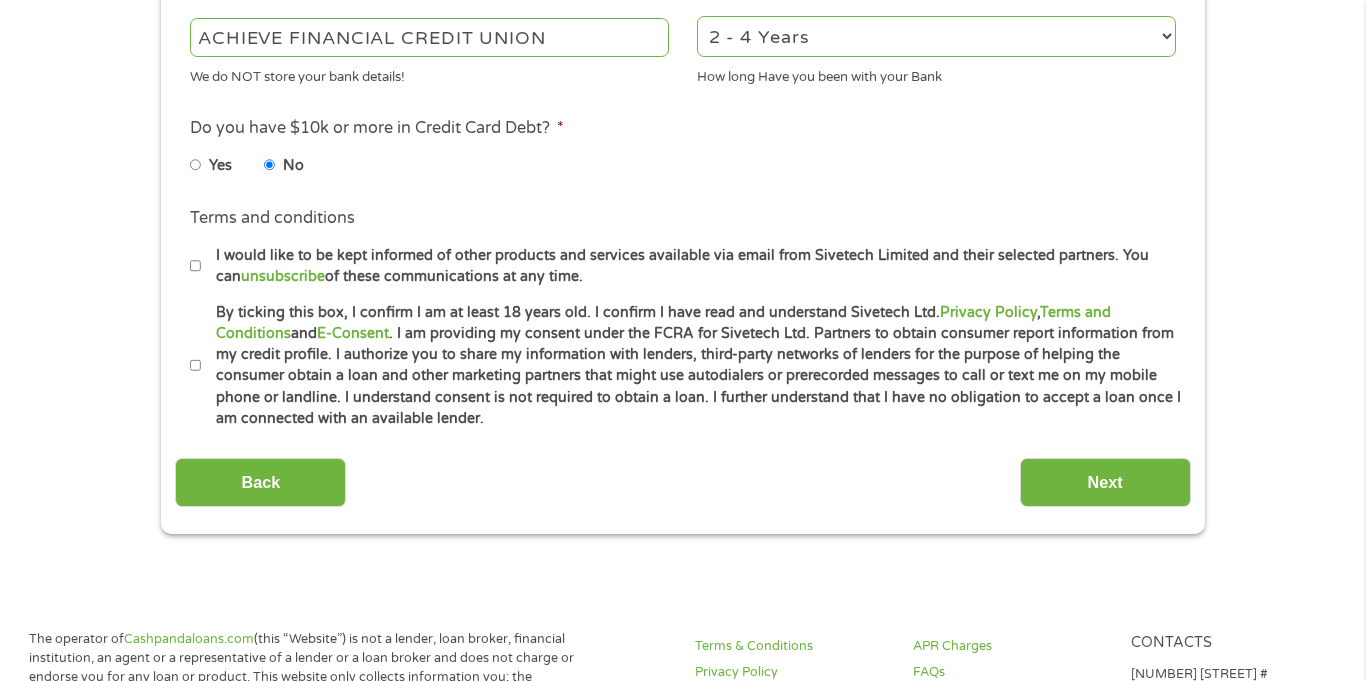 scroll, scrollTop: 799, scrollLeft: 0, axis: vertical 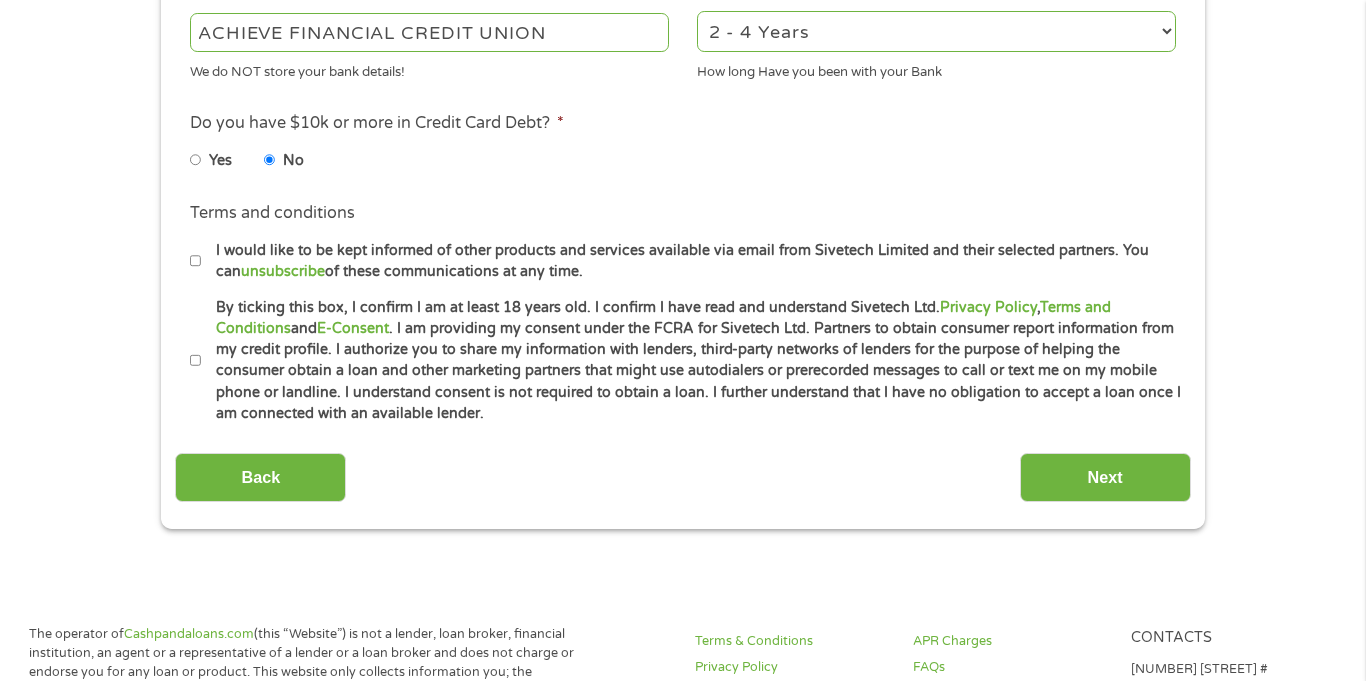 click on "By ticking this box, I confirm I am at least 18 years old. I confirm I have read and understand Sivetech Ltd.  Privacy Policy ,  Terms and Conditions  and  E-Consent . I am providing my consent under the FCRA for Sivetech Ltd. Partners to obtain consumer report information from my credit profile. I authorize you to share my information with lenders, third-party networks of lenders for the purpose of helping the consumer obtain a loan and other marketing partners that might use autodialers or prerecorded messages to call or text me on my mobile phone or landline. I understand consent is not required to obtain a loan. I further understand that I have no obligation to accept a loan once I am connected with an available lender." at bounding box center [196, 361] 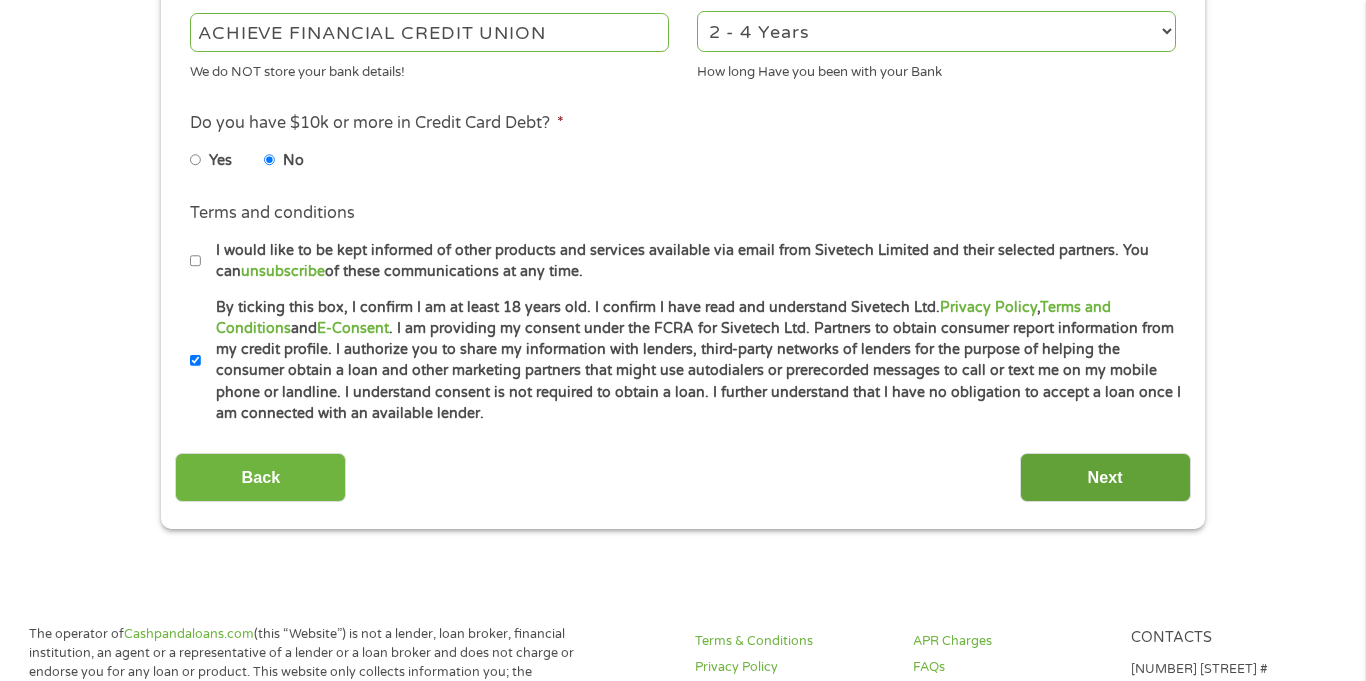 click on "Next" at bounding box center (1105, 477) 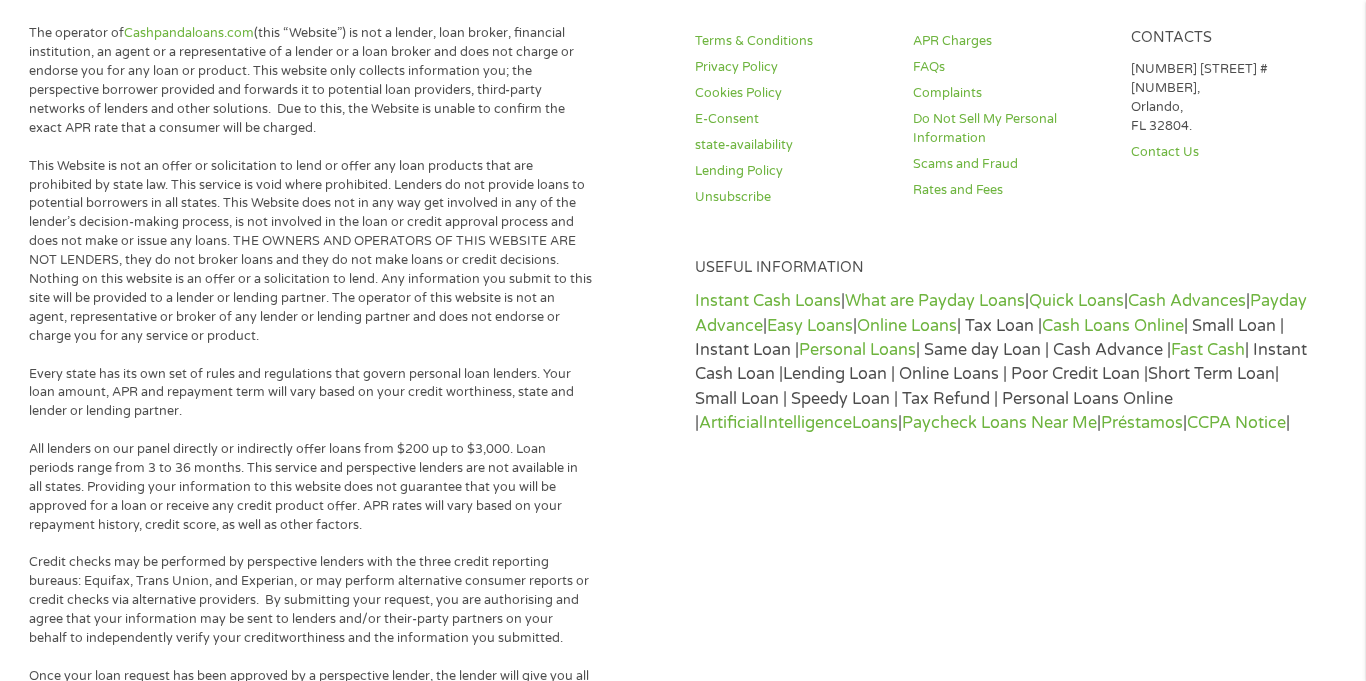 scroll, scrollTop: 8, scrollLeft: 8, axis: both 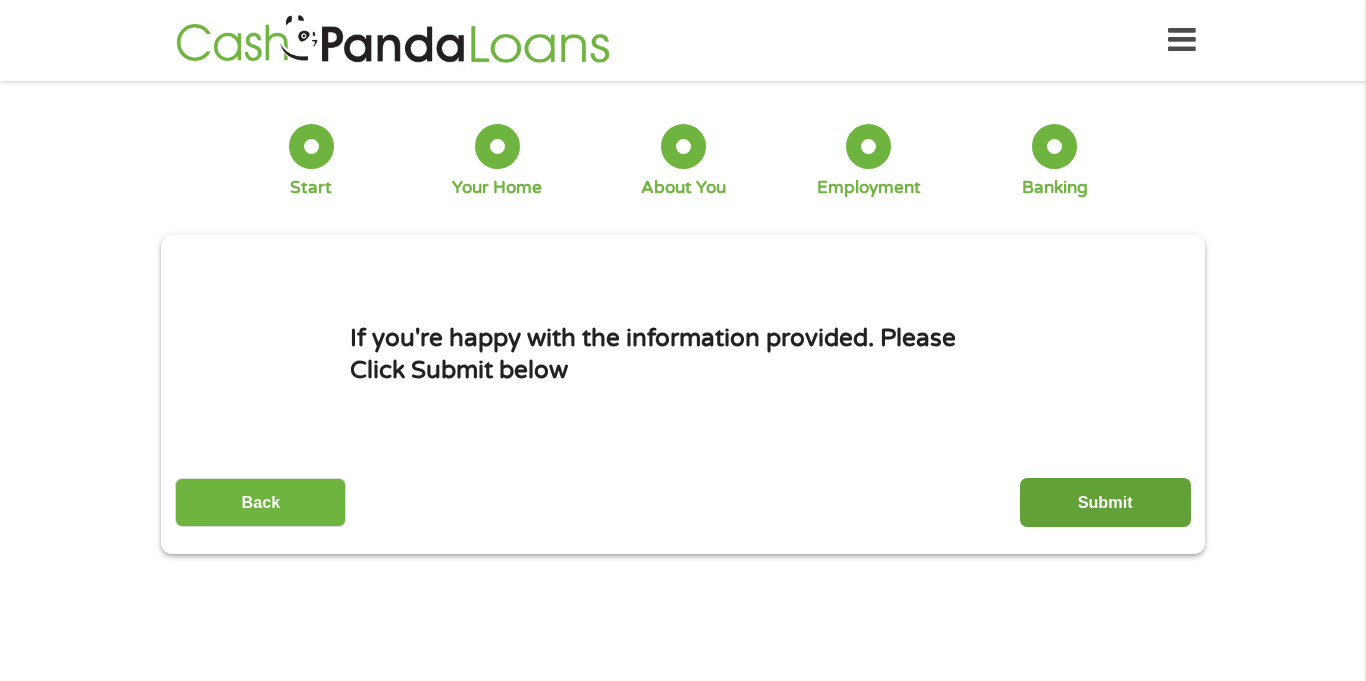 click on "Submit" at bounding box center [1105, 502] 